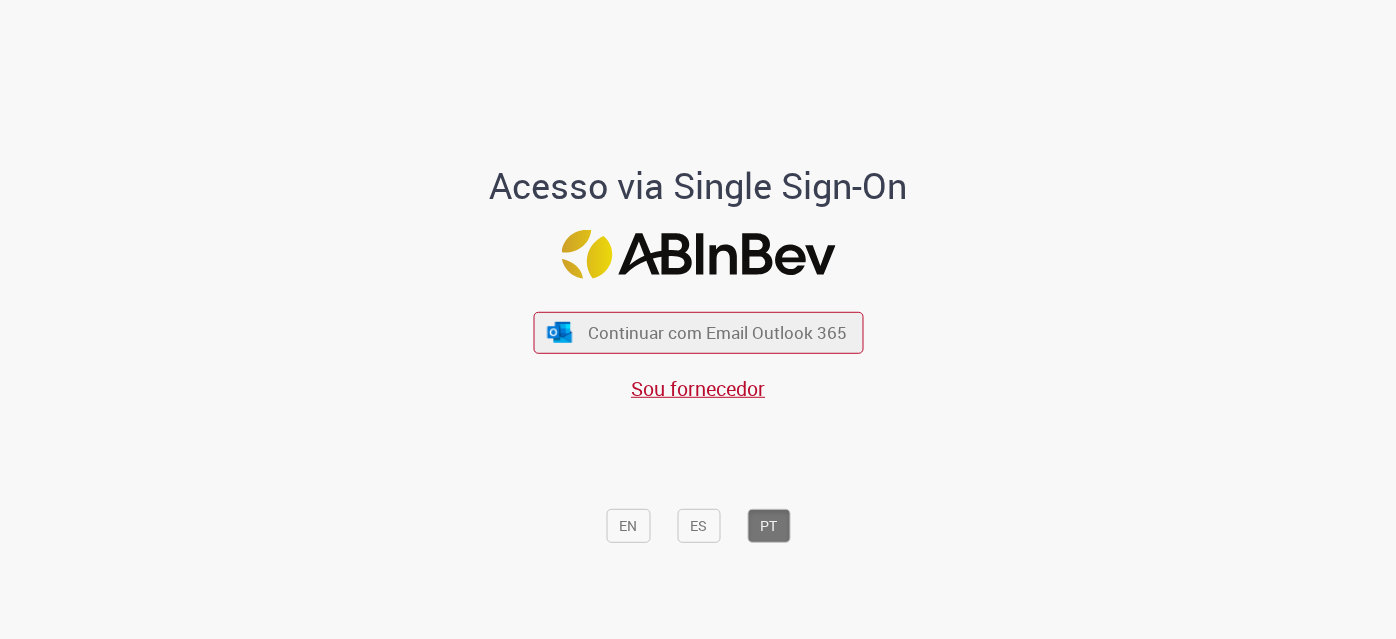scroll, scrollTop: 0, scrollLeft: 0, axis: both 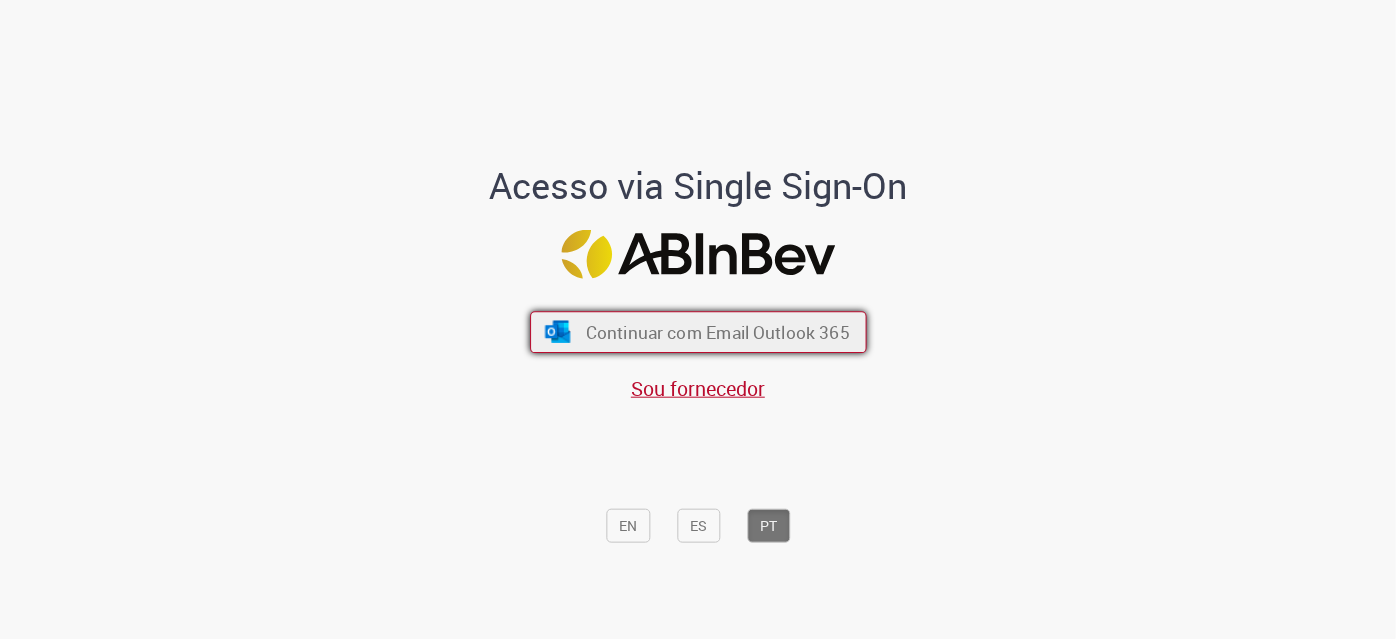 click on "Continuar com Email Outlook 365" at bounding box center [717, 332] 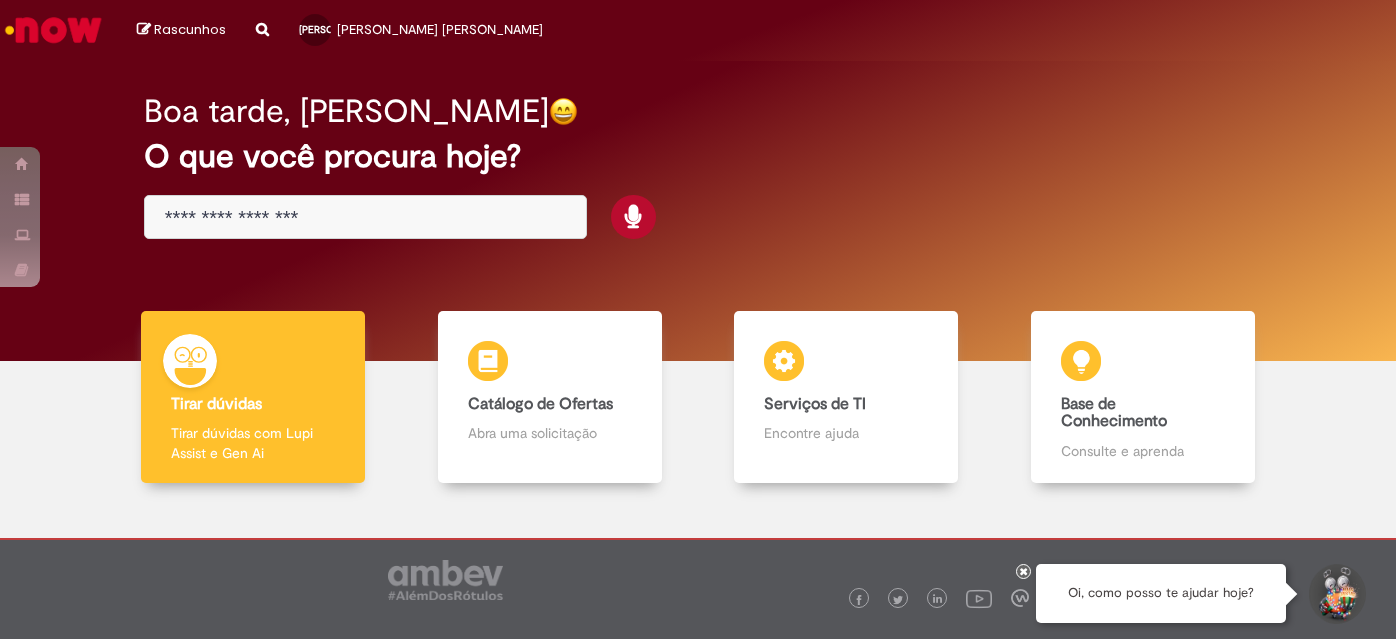 scroll, scrollTop: 0, scrollLeft: 0, axis: both 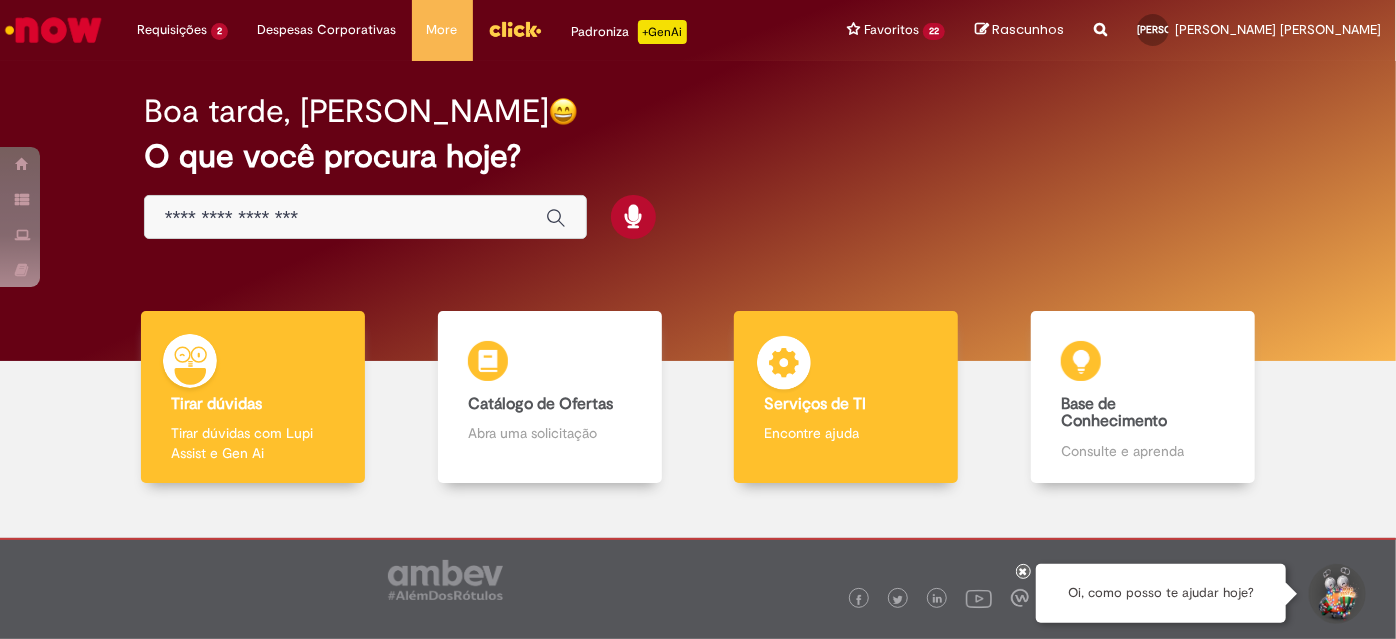 click at bounding box center (784, 366) 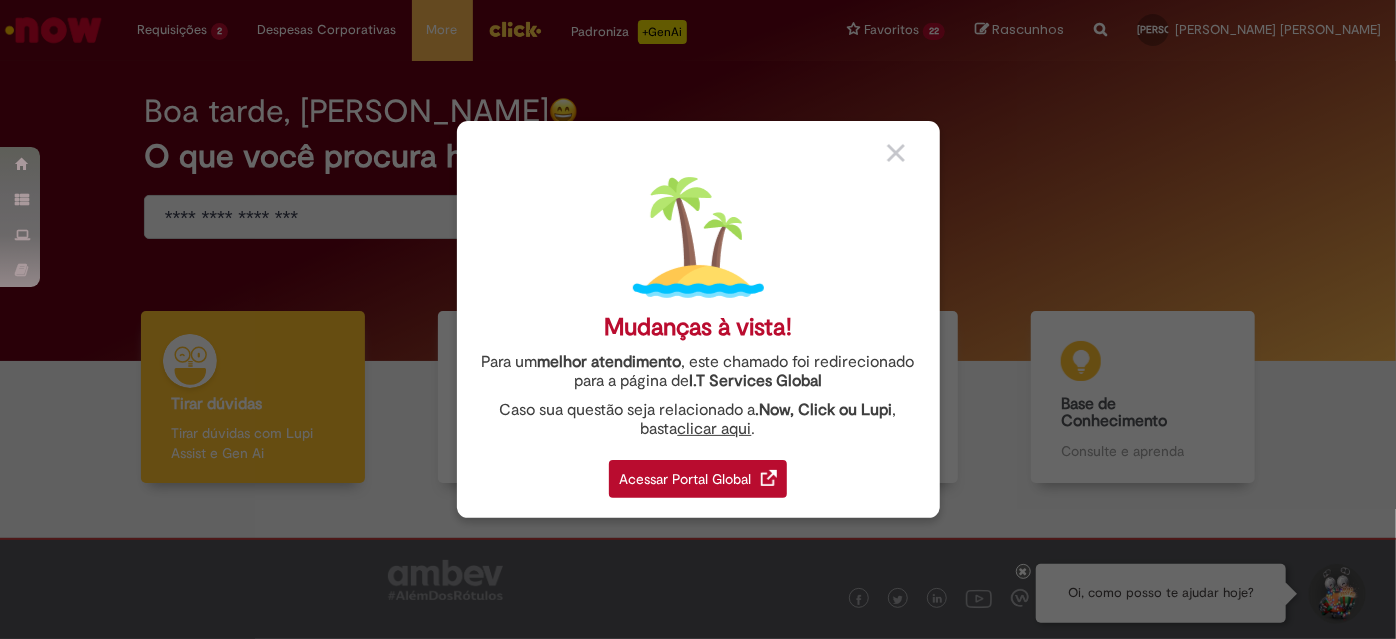 click on "Acessar Portal Global" at bounding box center [698, 479] 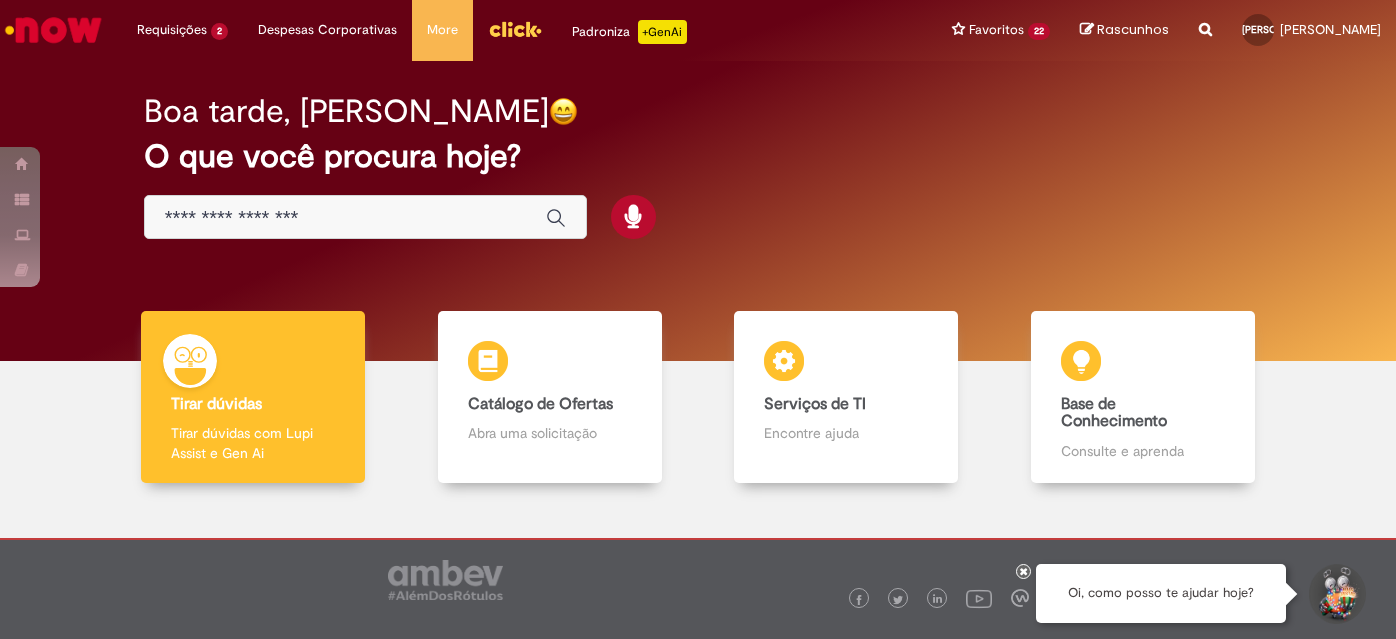 scroll, scrollTop: 0, scrollLeft: 0, axis: both 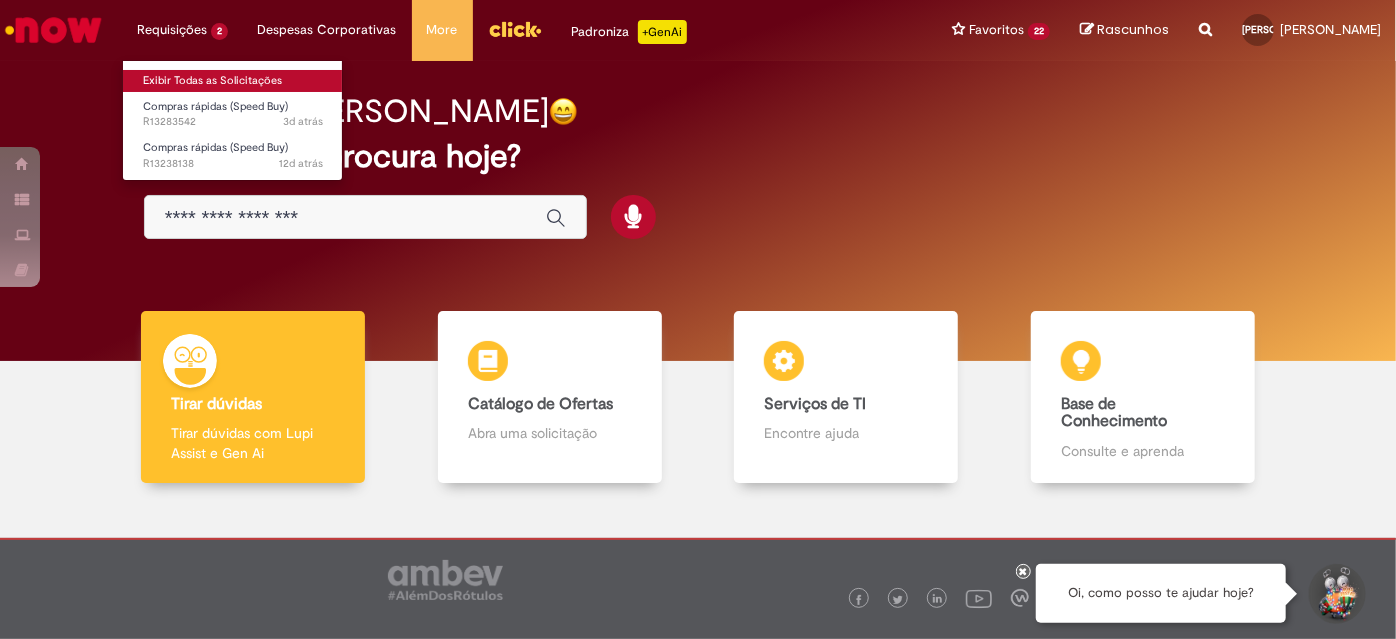 click on "Exibir Todas as Solicitações" at bounding box center (233, 81) 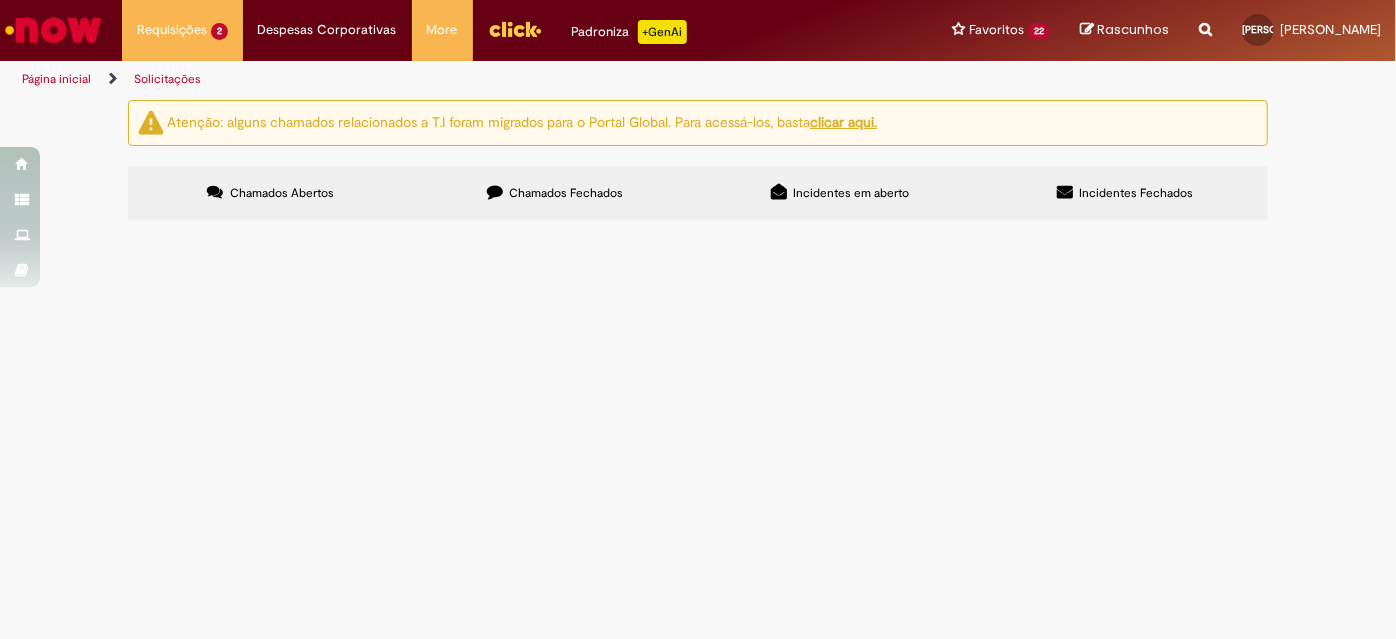 click on "Chamados Fechados" at bounding box center (555, 193) 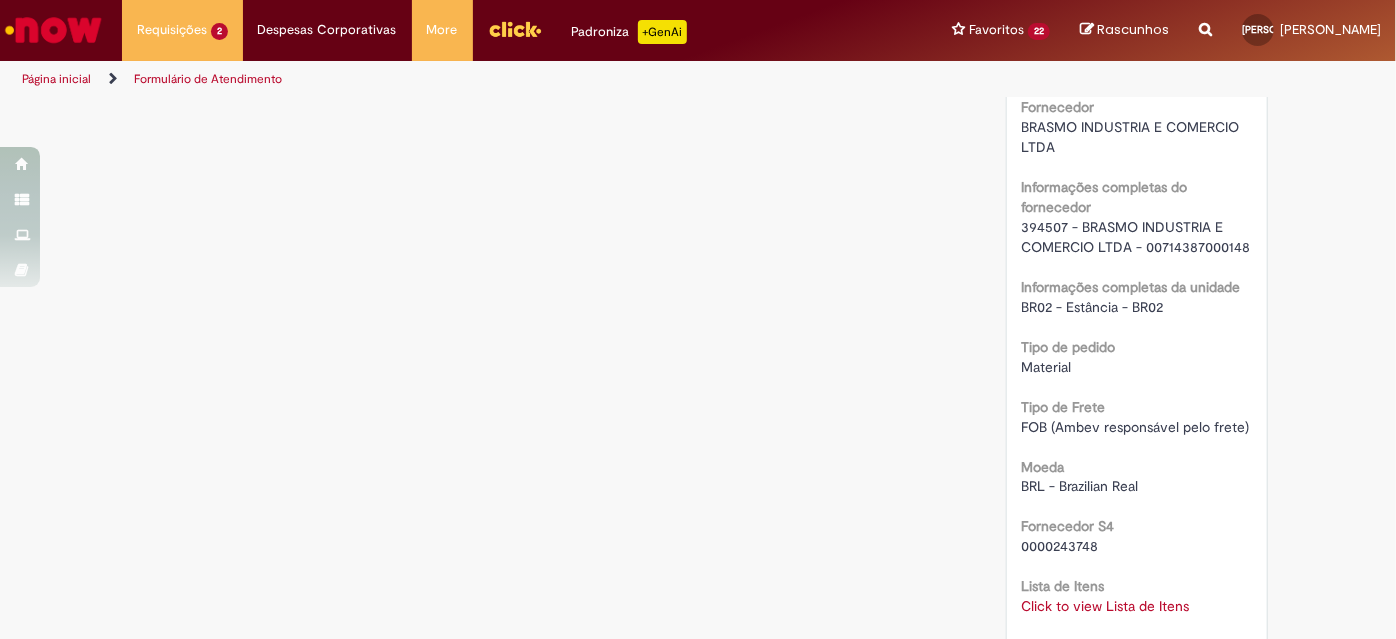 scroll, scrollTop: 1636, scrollLeft: 0, axis: vertical 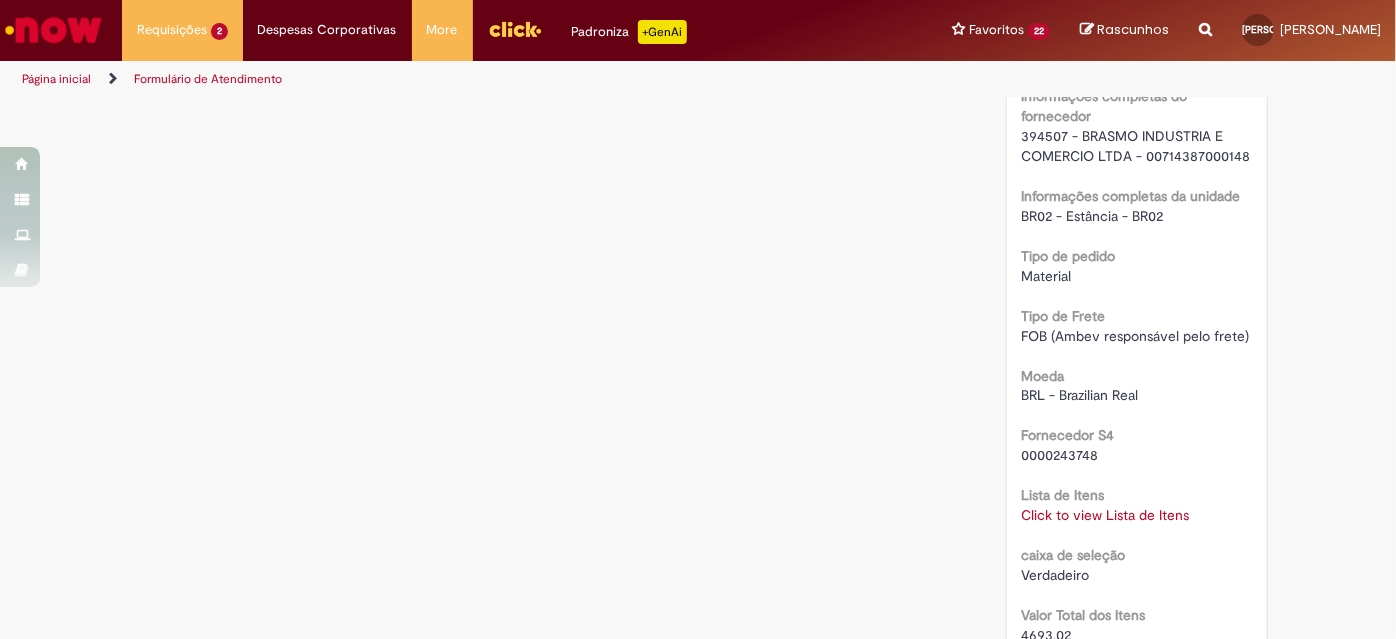 click on "Click to view Lista de Itens" at bounding box center (1106, 516) 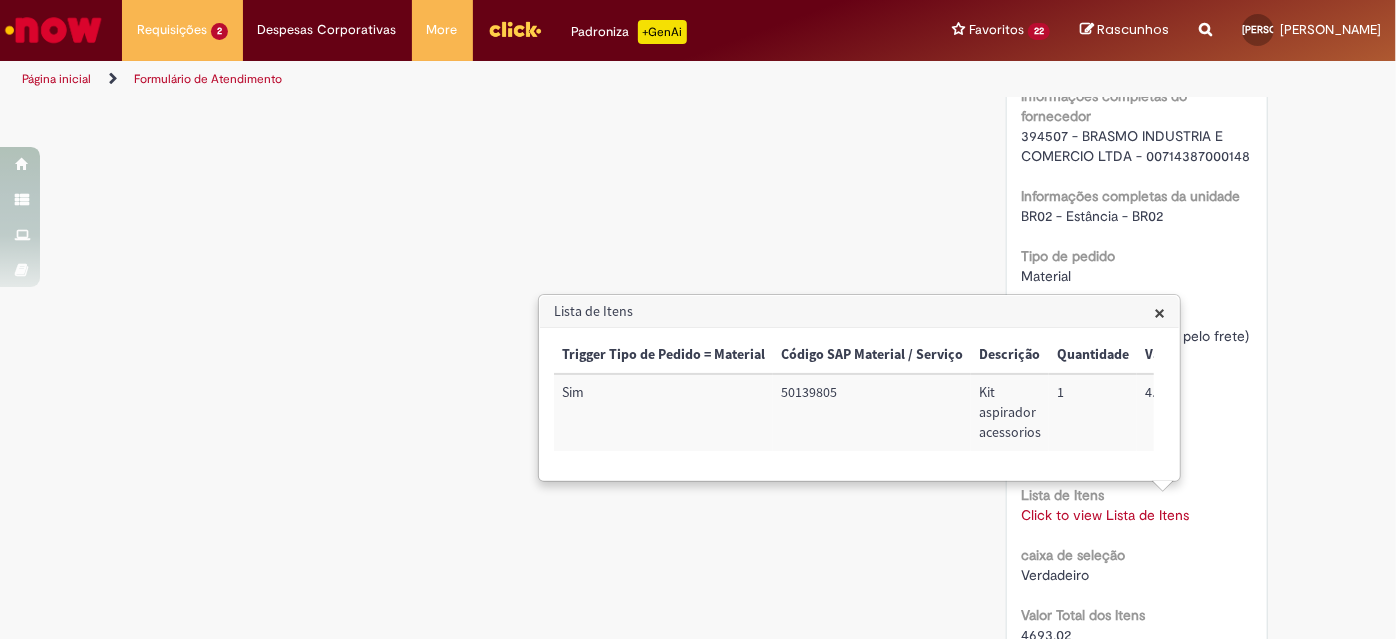 click on "Verificar Código de Barras
Aguardando Aprovação
Aguardando atendimento
Em andamento
Validação
Concluído
Compras rápidas (Speed Buy)
Enviar
AR
Ambev RPA
11d atrás 11 dias atrás     Comentários adicionais" at bounding box center [698, 54] 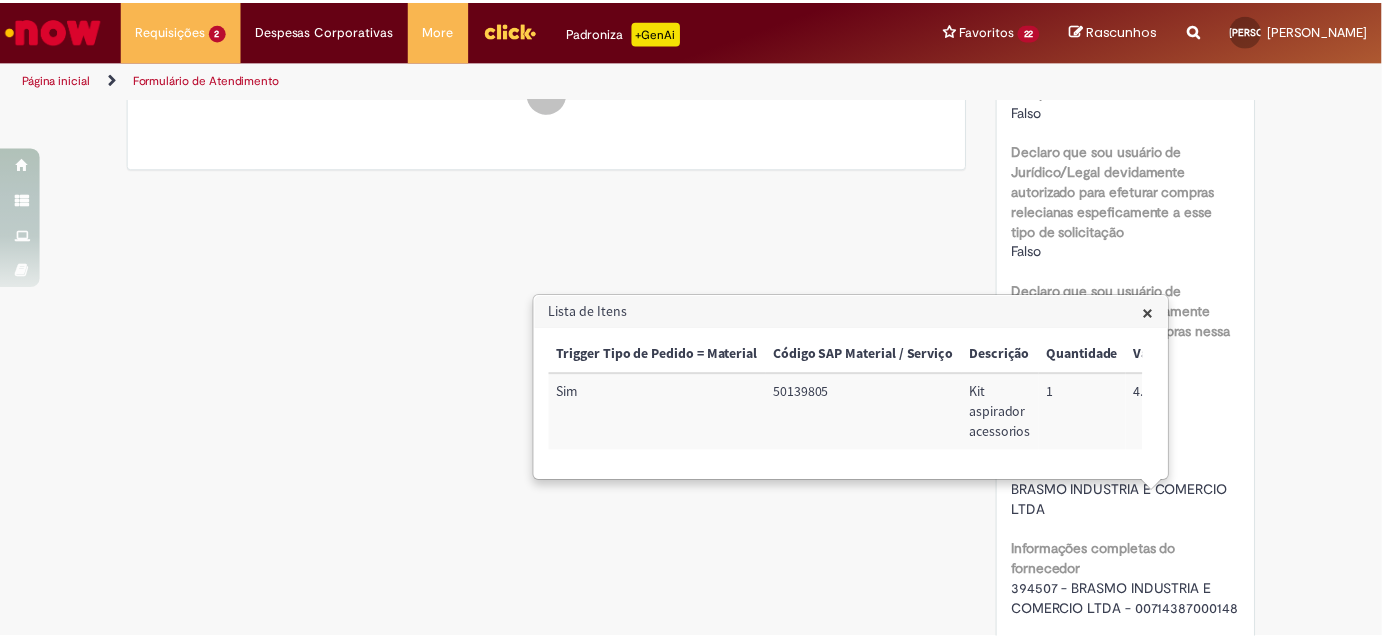scroll, scrollTop: 818, scrollLeft: 0, axis: vertical 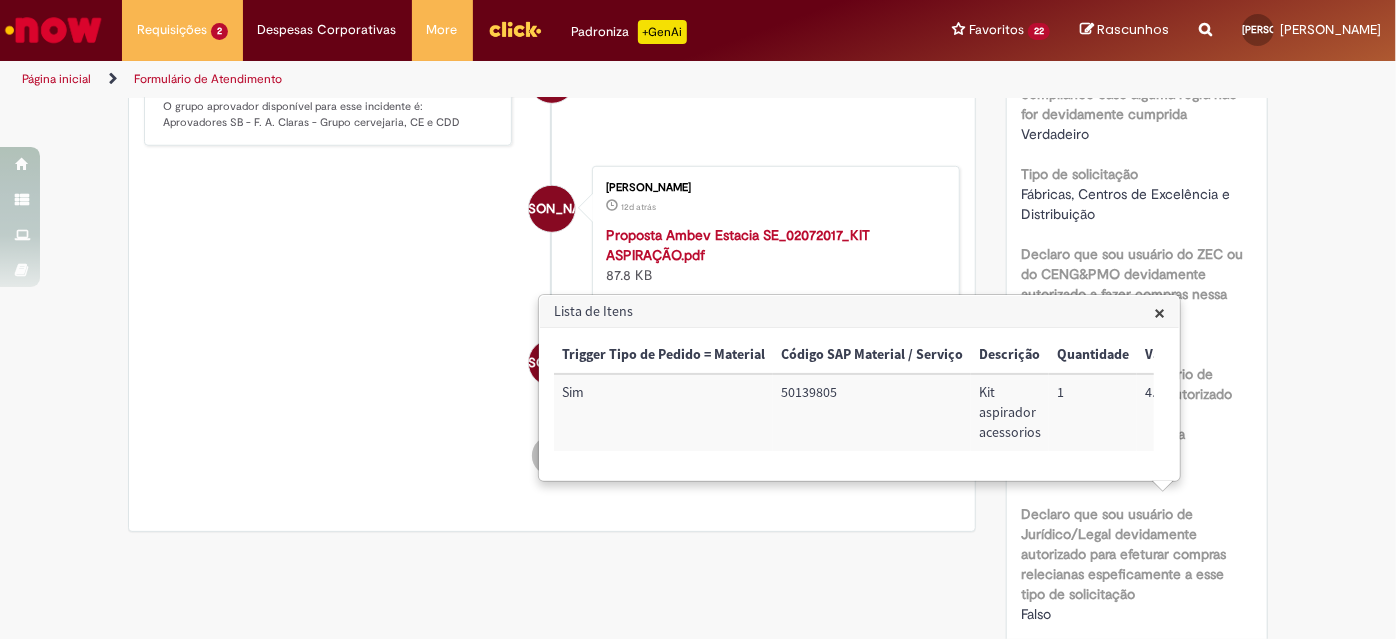click on "Proposta Ambev Estacia SE_02072017_KIT ASPIRAÇÃO.pdf  87.8 KB" at bounding box center (772, 255) 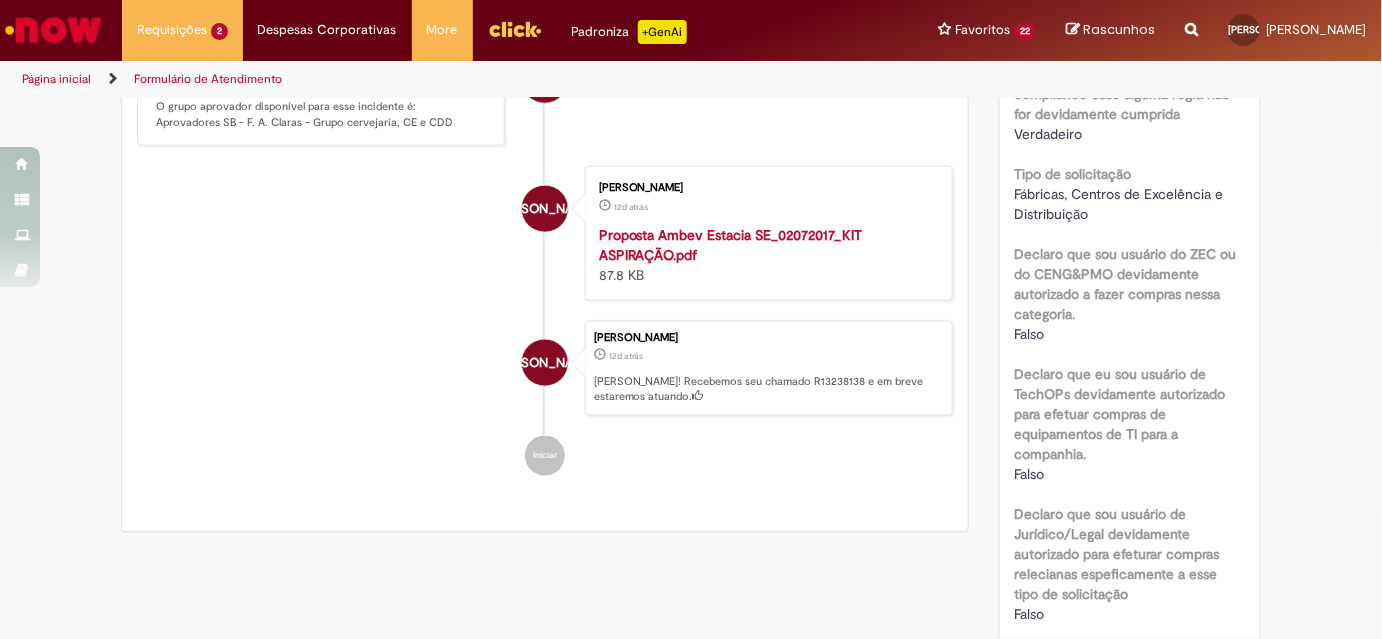 click on "Proposta Ambev Estacia SE_02072017_KIT ASPIRAÇÃO.pdf" at bounding box center [731, 245] 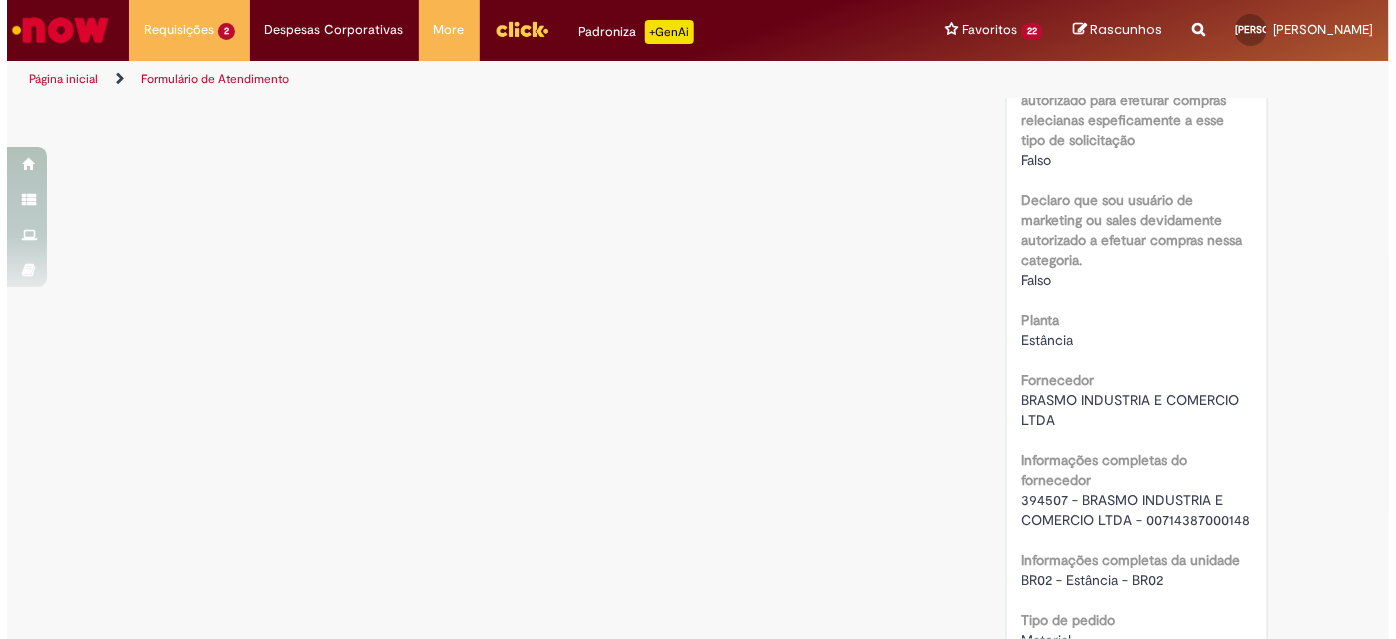 scroll, scrollTop: 1727, scrollLeft: 0, axis: vertical 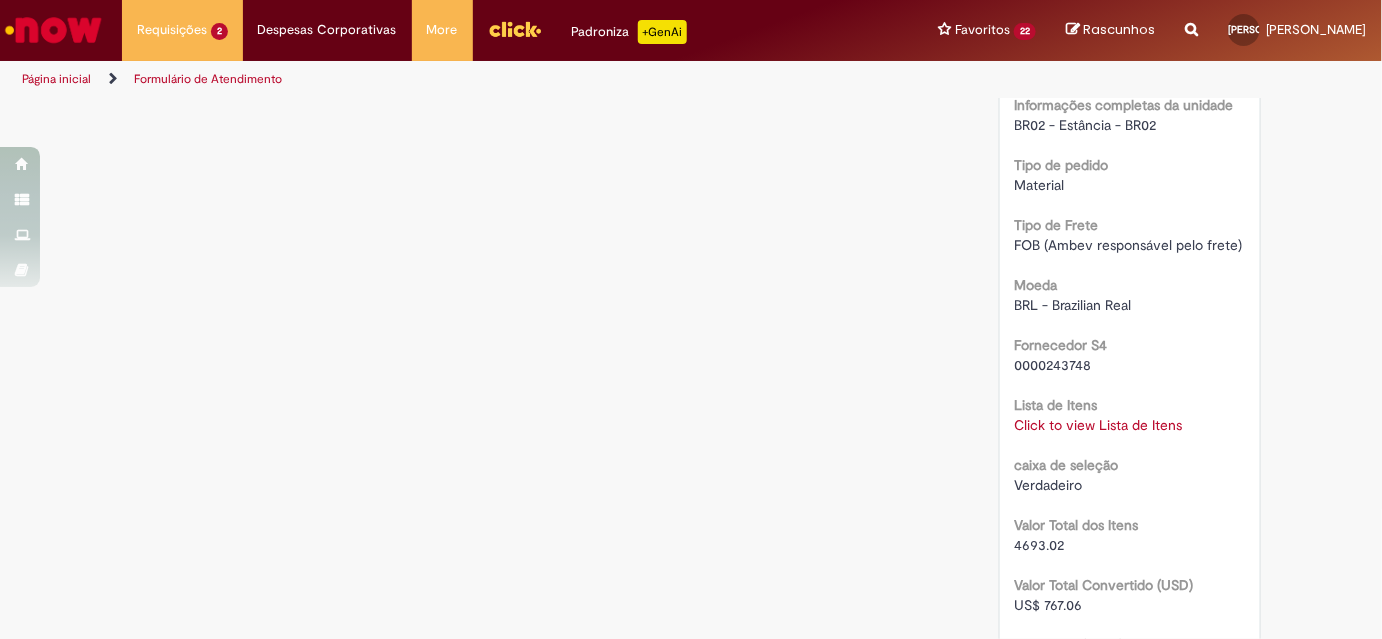 drag, startPoint x: 1095, startPoint y: 422, endPoint x: 961, endPoint y: 431, distance: 134.3019 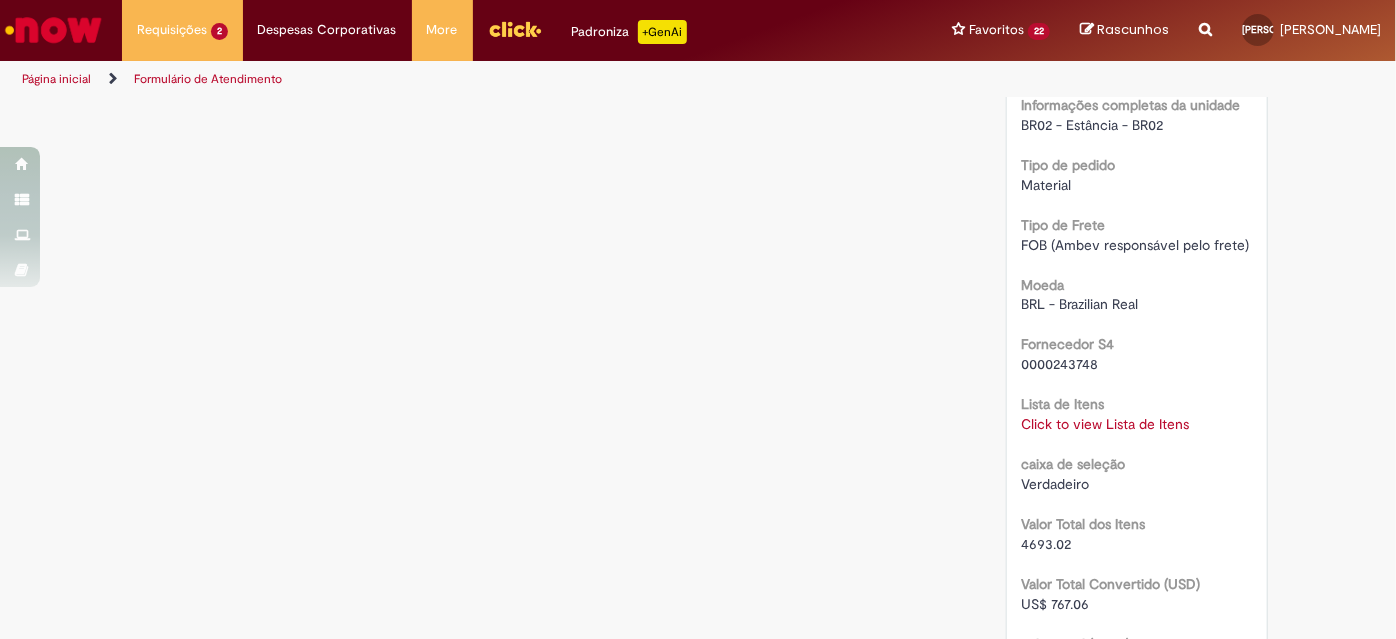 click on "Click to view Lista de Itens" at bounding box center [1106, 425] 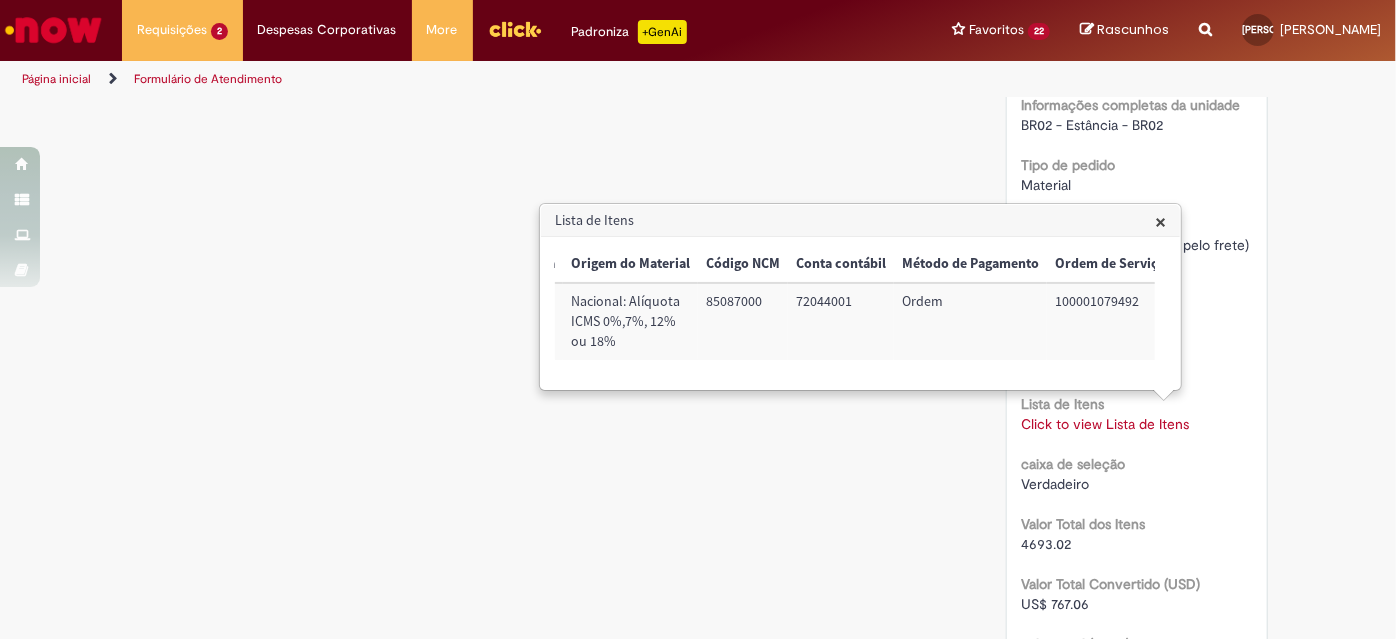 scroll, scrollTop: 0, scrollLeft: 813, axis: horizontal 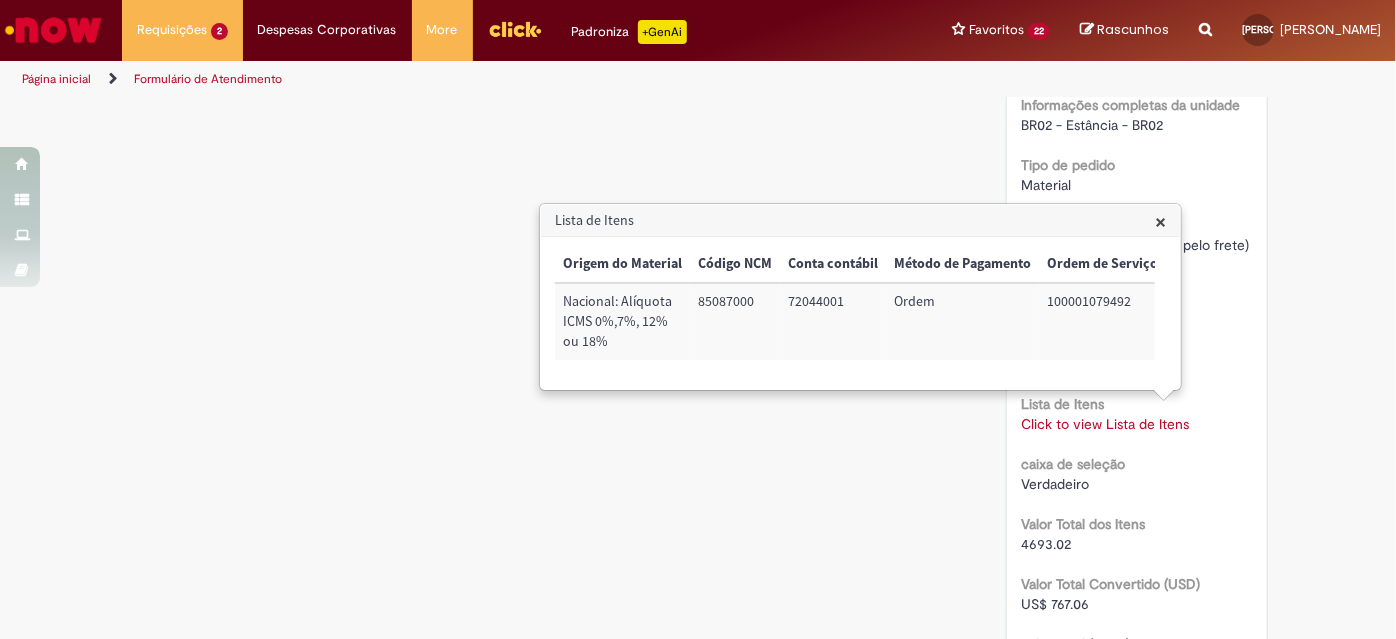 click on "100001079492" at bounding box center (1102, 321) 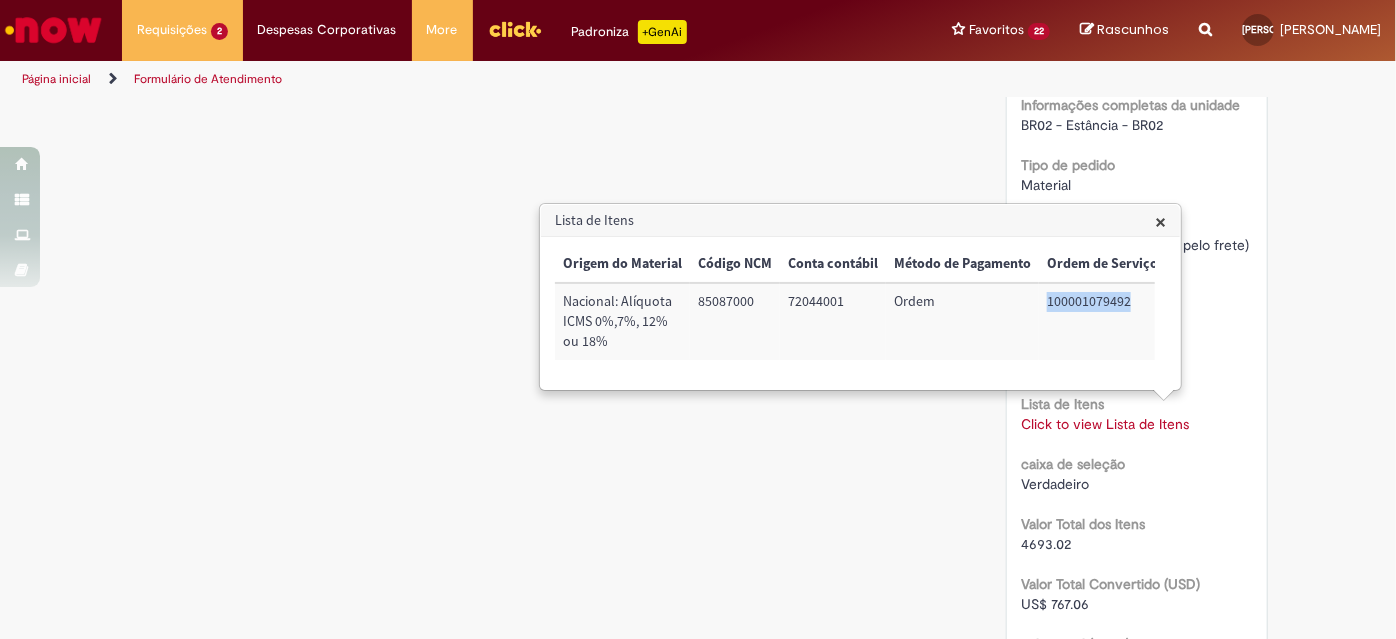 click on "100001079492" at bounding box center [1102, 321] 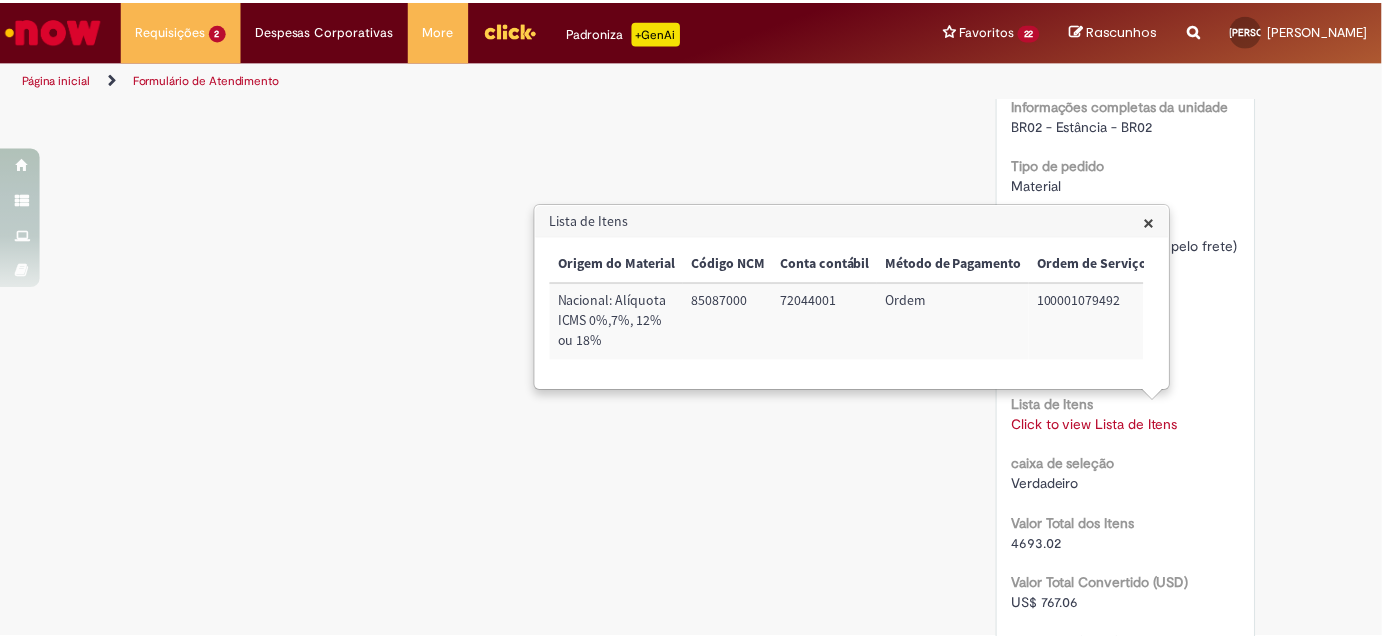 scroll, scrollTop: 964, scrollLeft: 0, axis: vertical 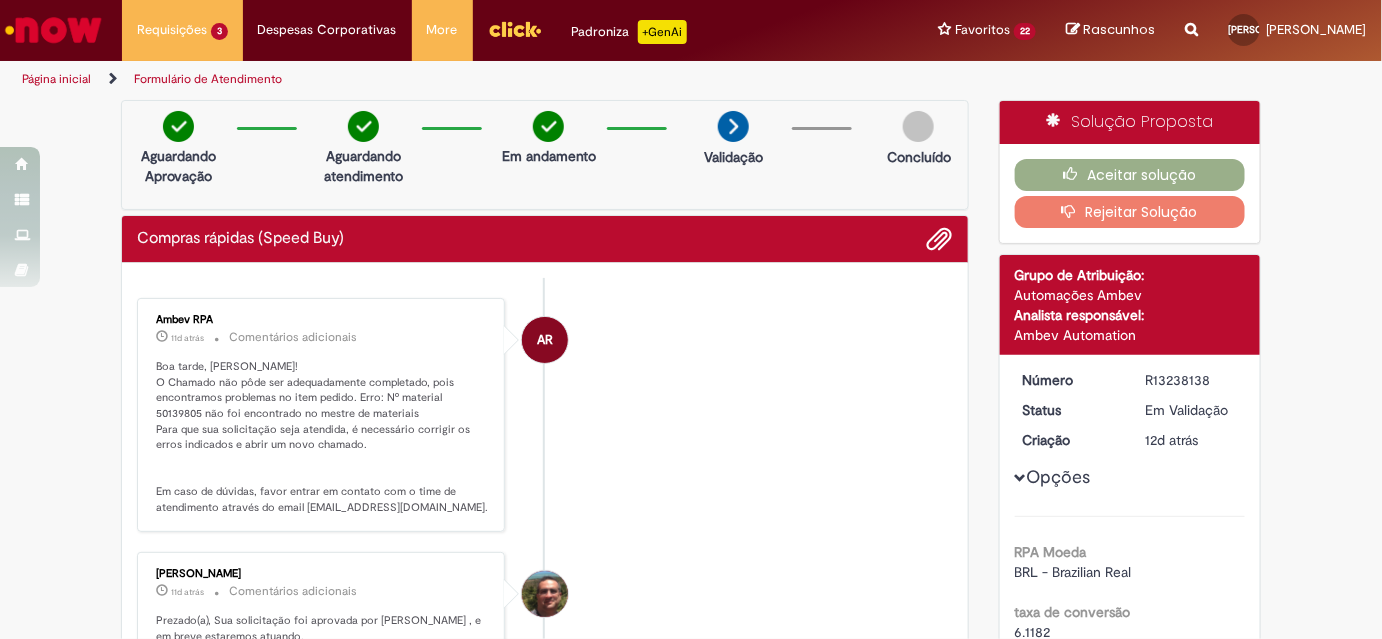 click on "Rejeitar Solução" at bounding box center [1130, 212] 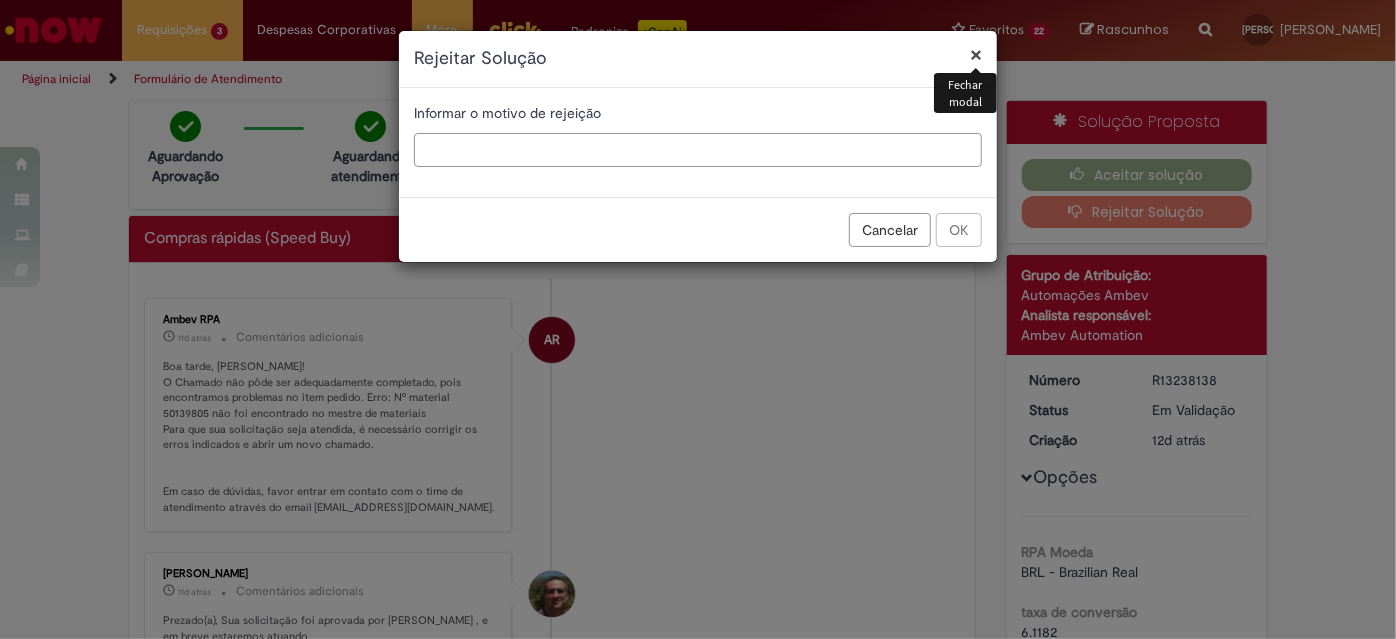 click at bounding box center (698, 150) 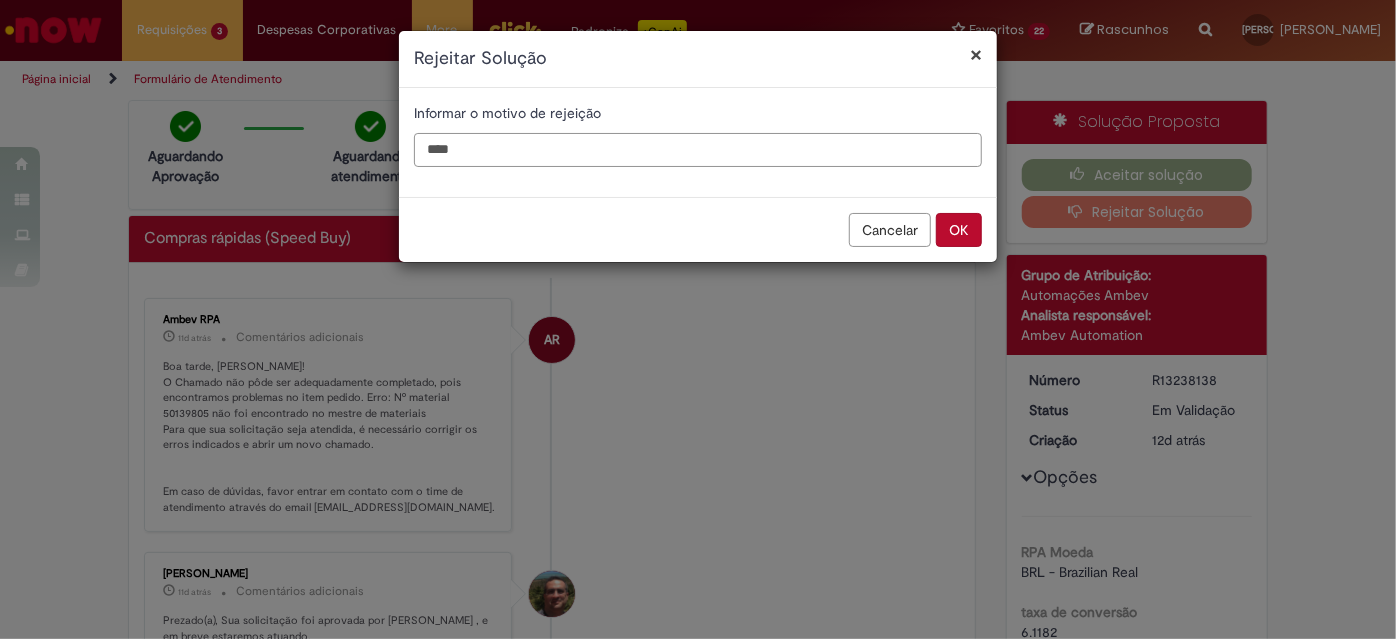 type on "****" 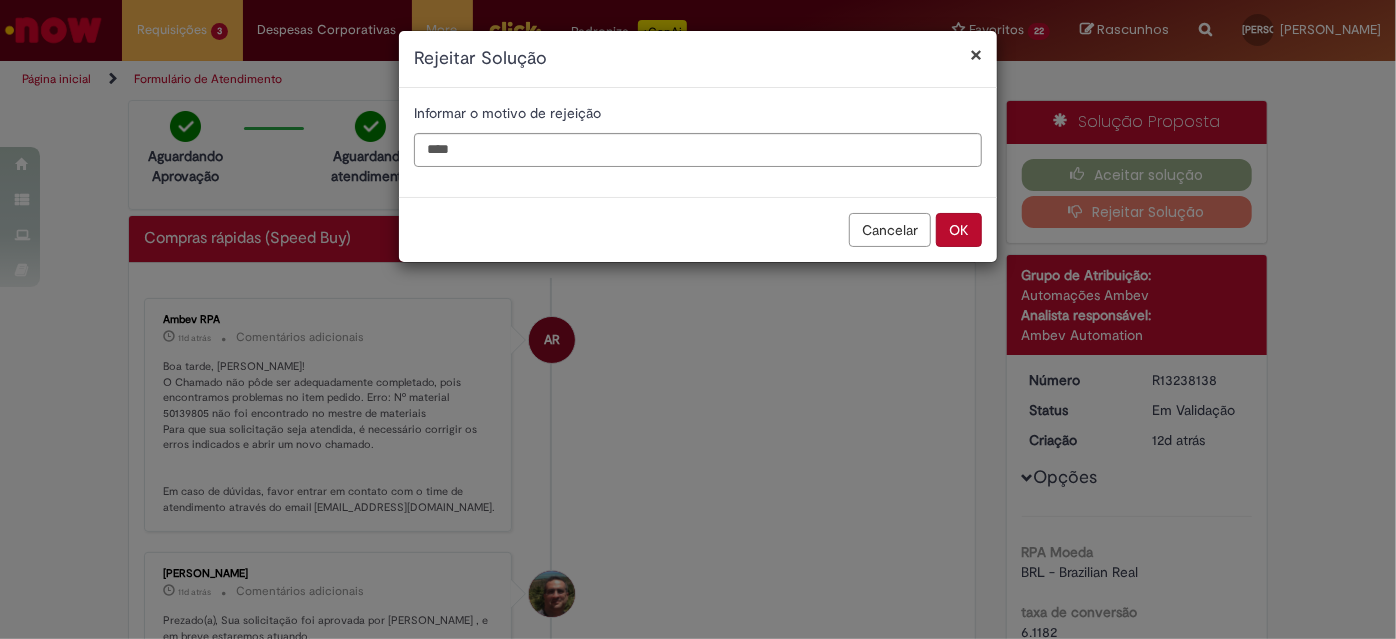 type 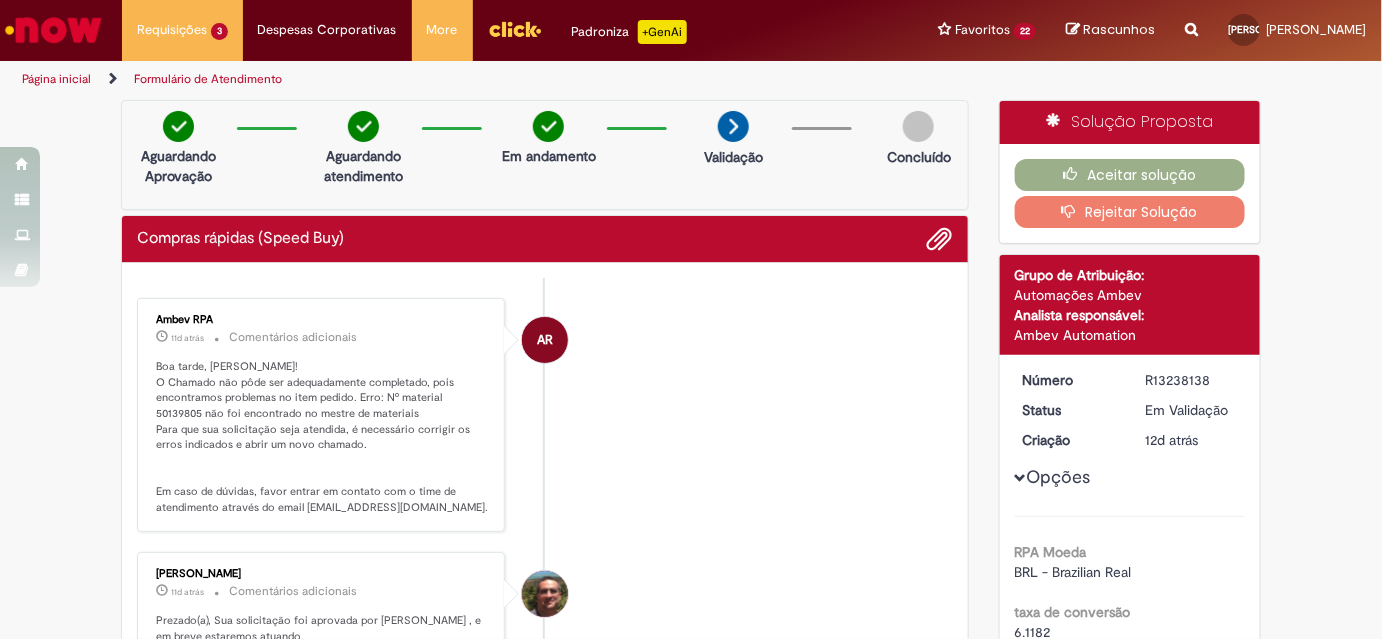 click on "Rejeitar Solução" at bounding box center (1130, 212) 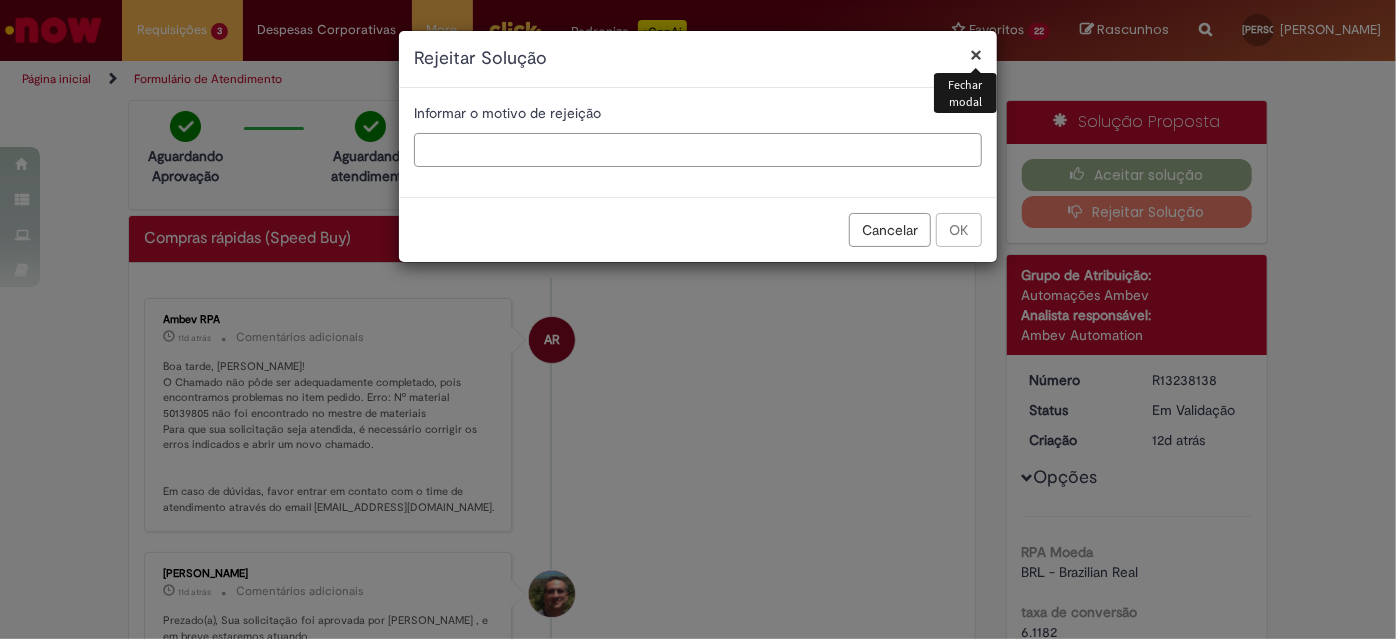 click at bounding box center [698, 150] 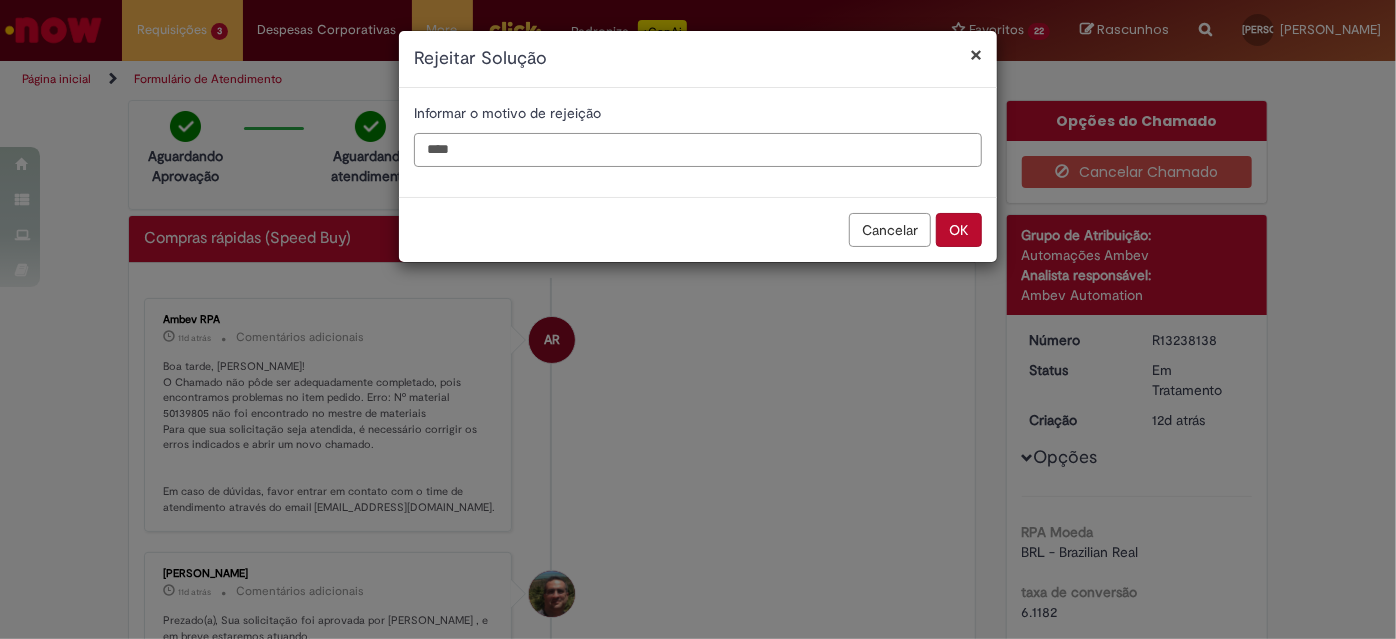 type on "****" 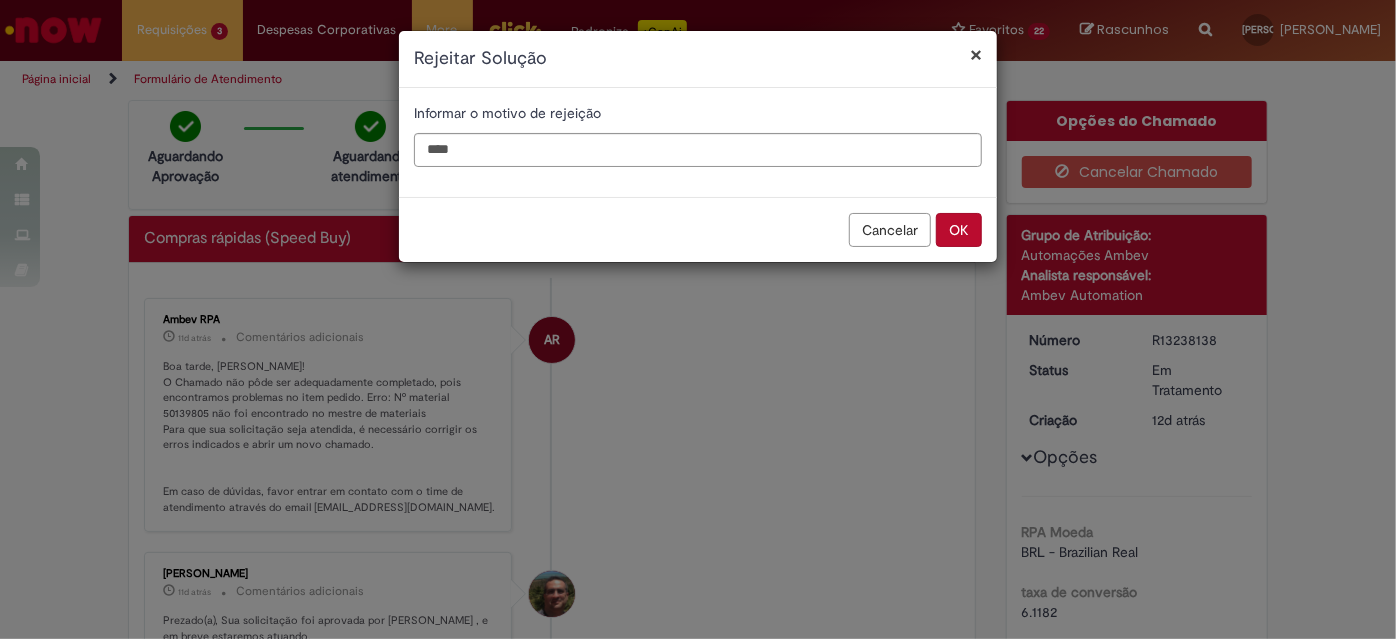 click on "Cancelar" at bounding box center (890, 230) 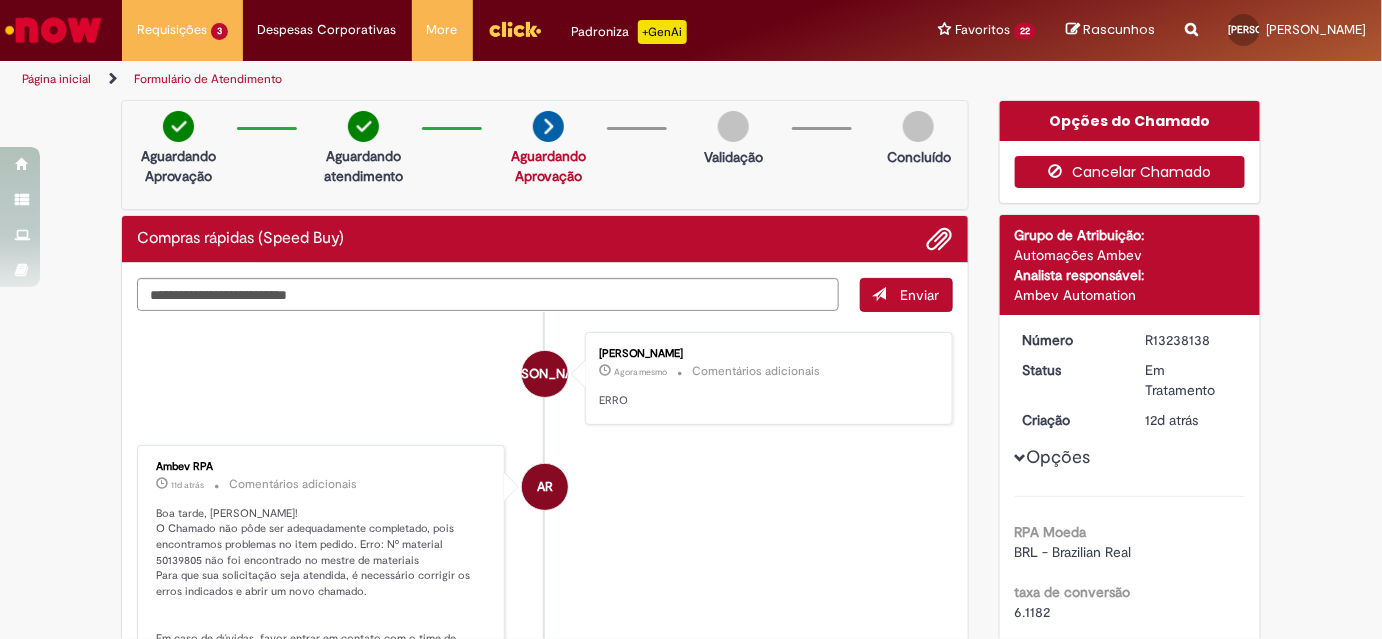 click on "Cancelar Chamado" at bounding box center [1130, 172] 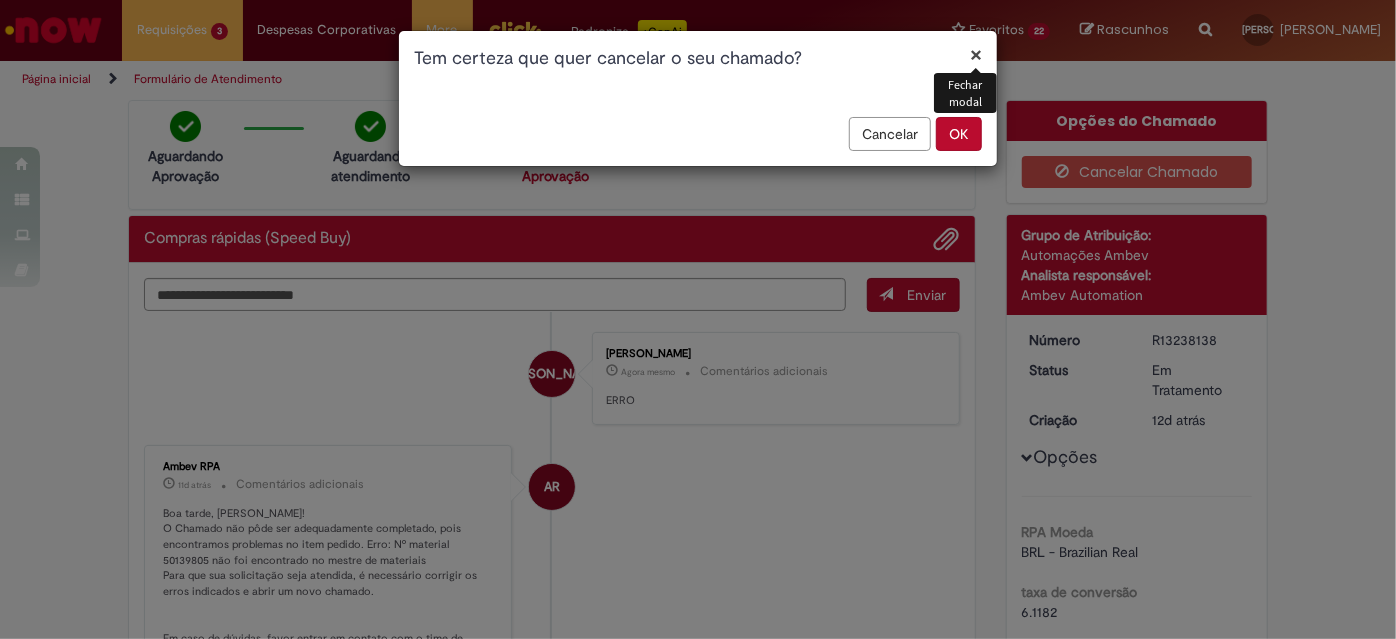 click on "OK" at bounding box center (959, 134) 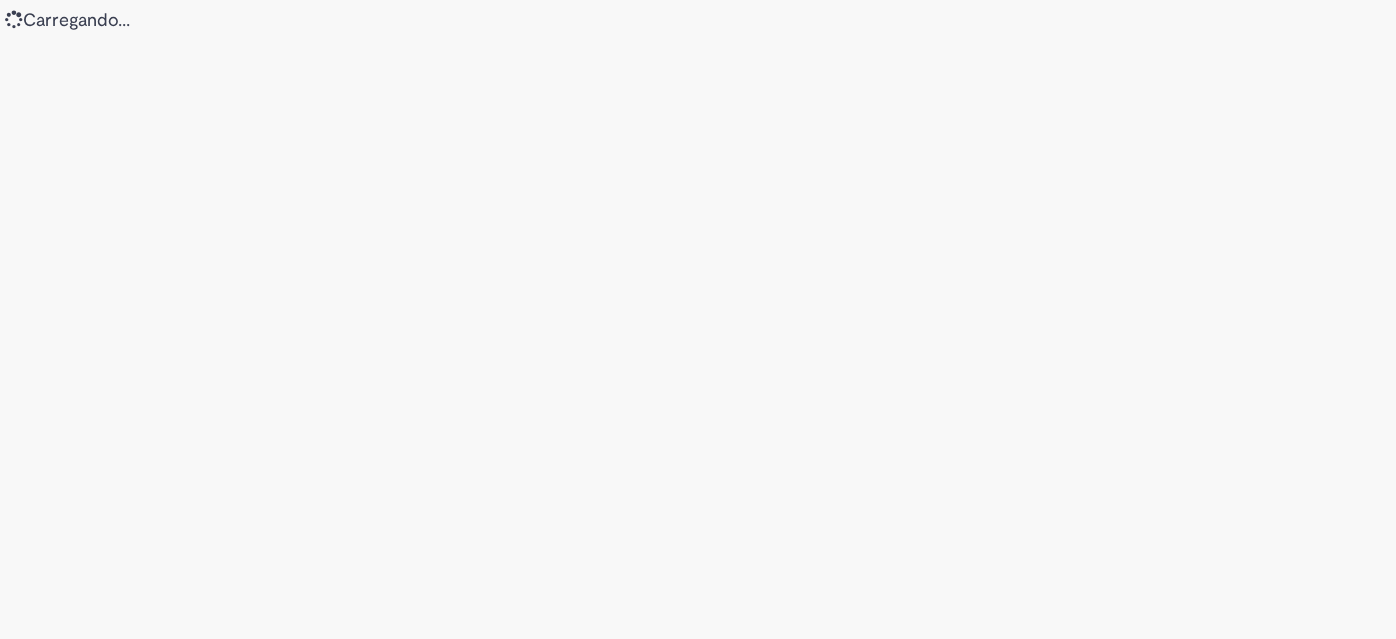 scroll, scrollTop: 0, scrollLeft: 0, axis: both 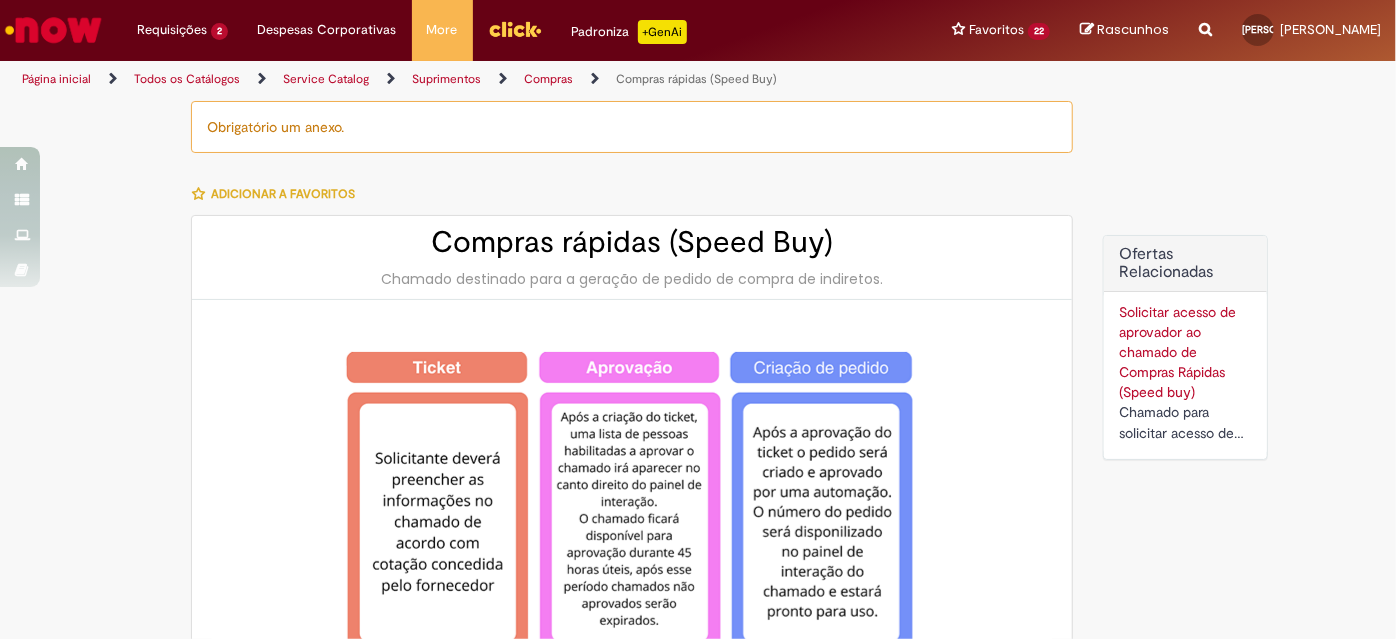 type on "********" 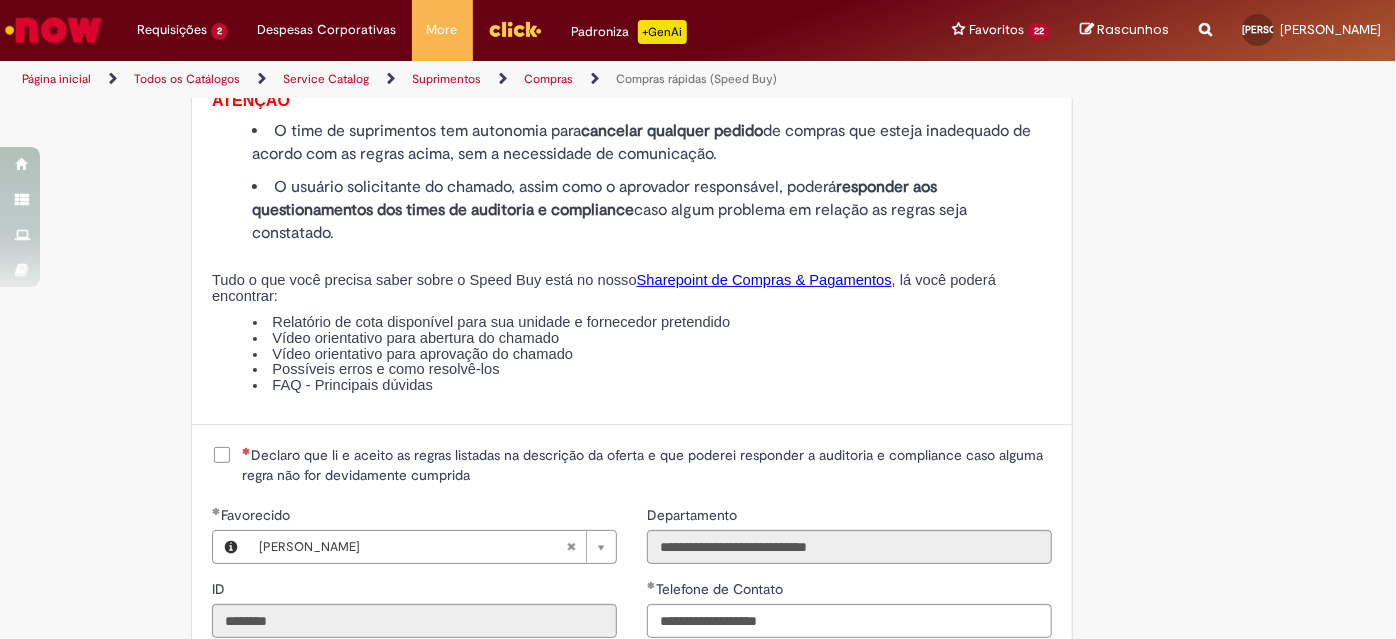 scroll, scrollTop: 2363, scrollLeft: 0, axis: vertical 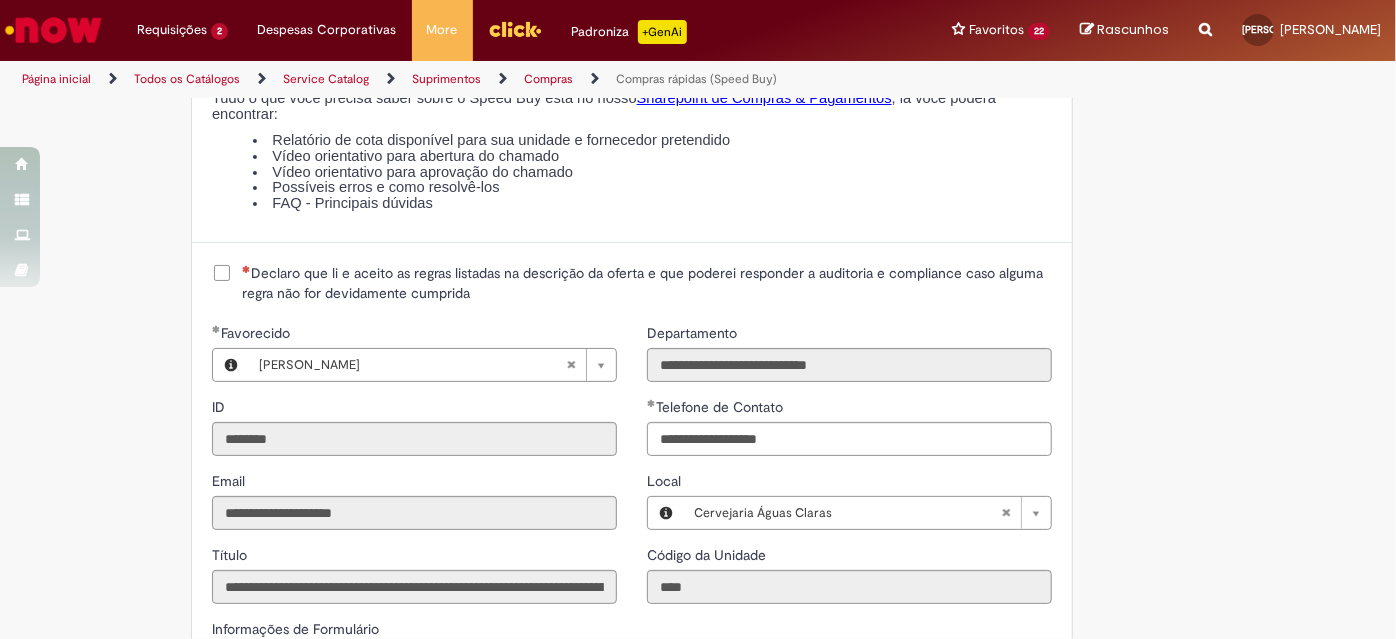 click on "Declaro que li e aceito as regras listadas na descrição da oferta e que poderei responder a auditoria e compliance caso alguma regra não for devidamente cumprida" at bounding box center [647, 283] 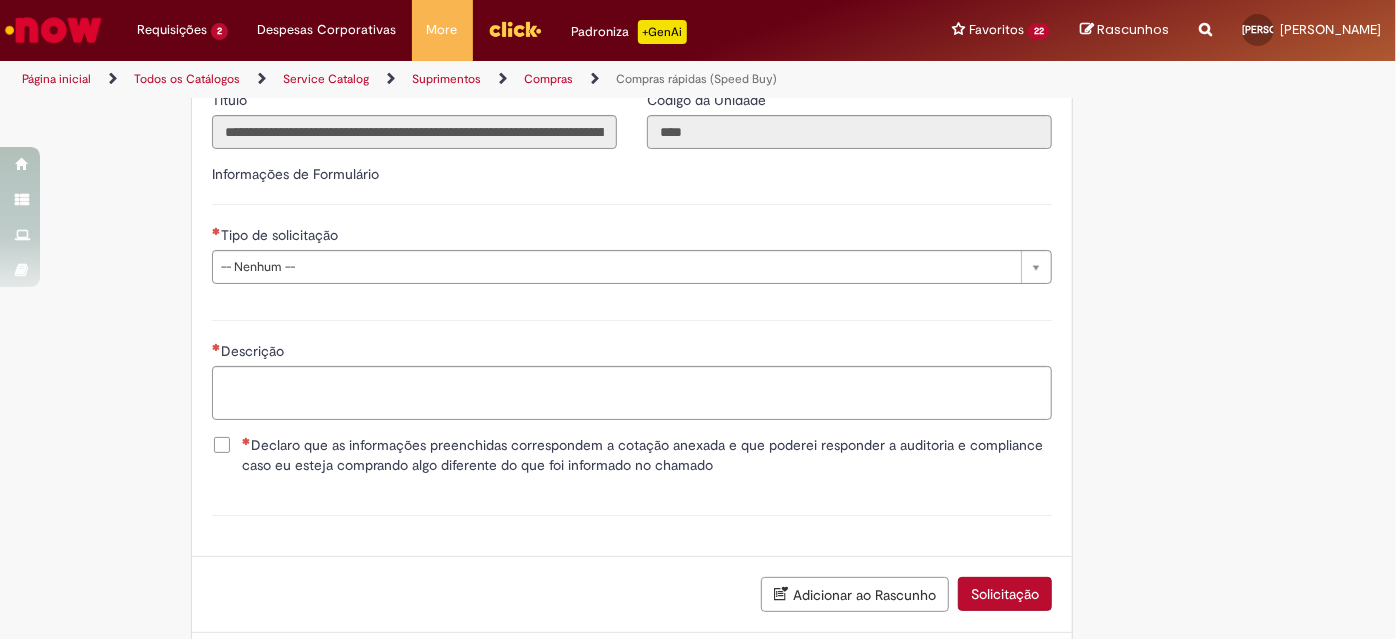 scroll, scrollTop: 2909, scrollLeft: 0, axis: vertical 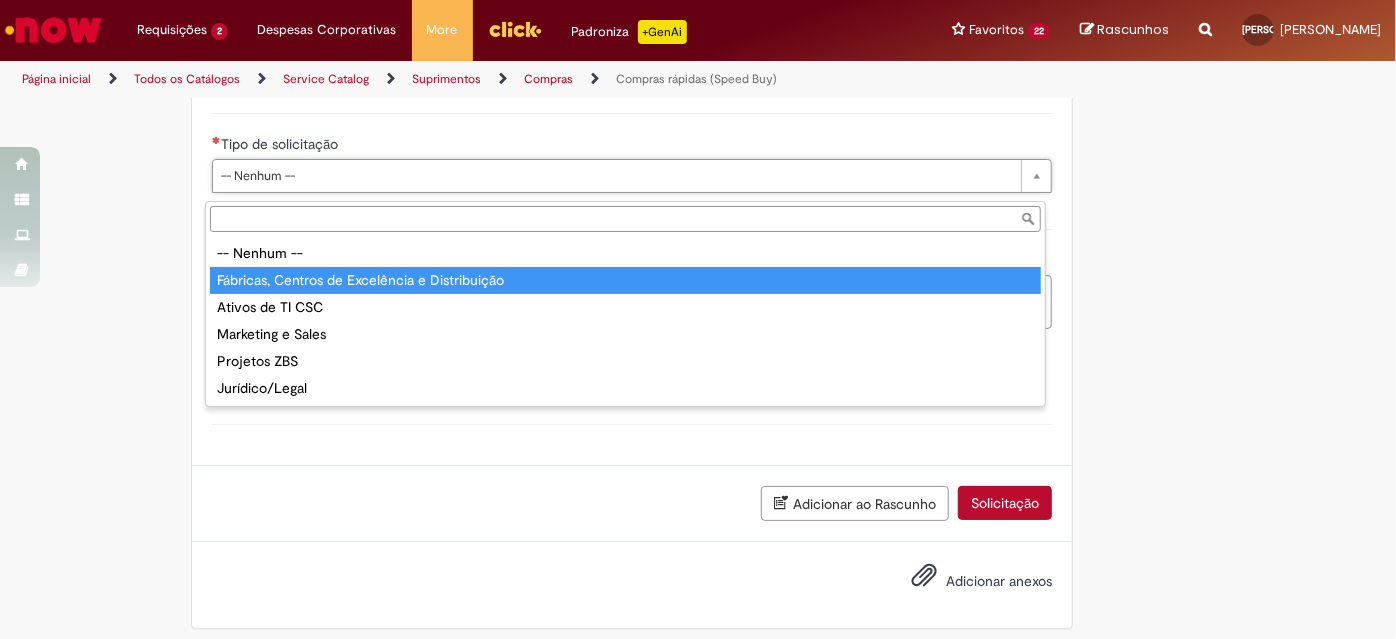 type on "**********" 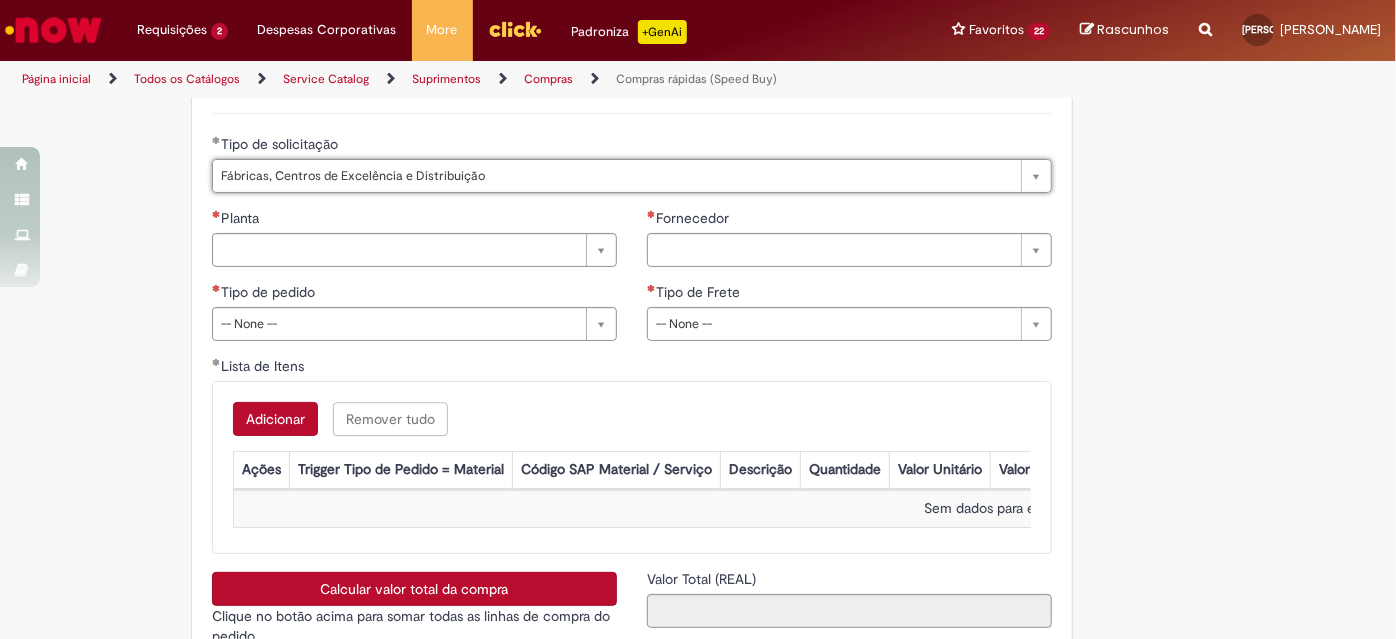click on "Tipo de pedido" at bounding box center [414, 294] 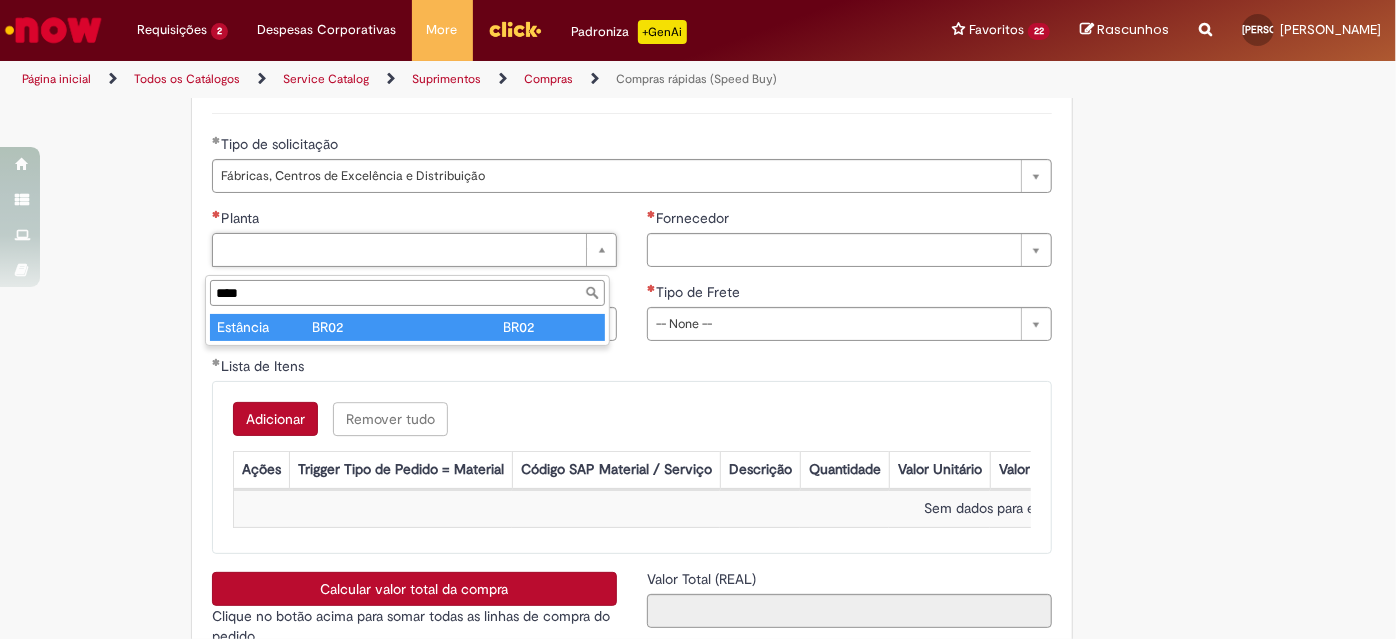 type on "****" 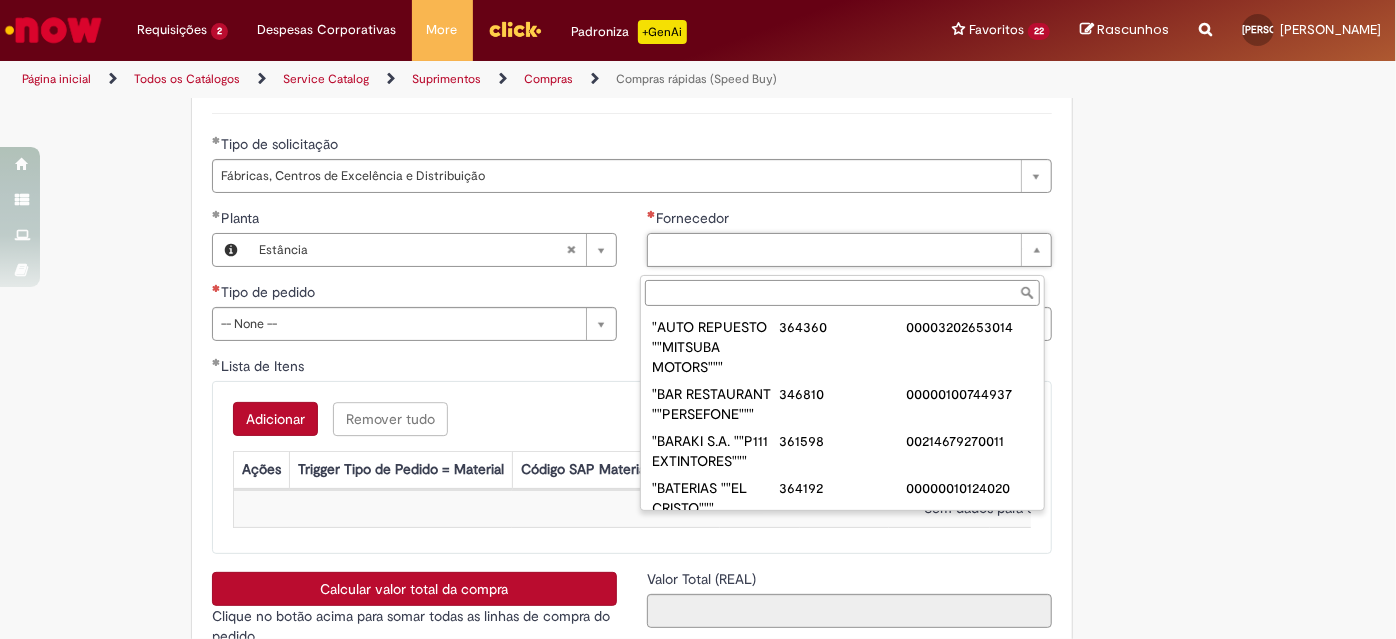 paste on "**********" 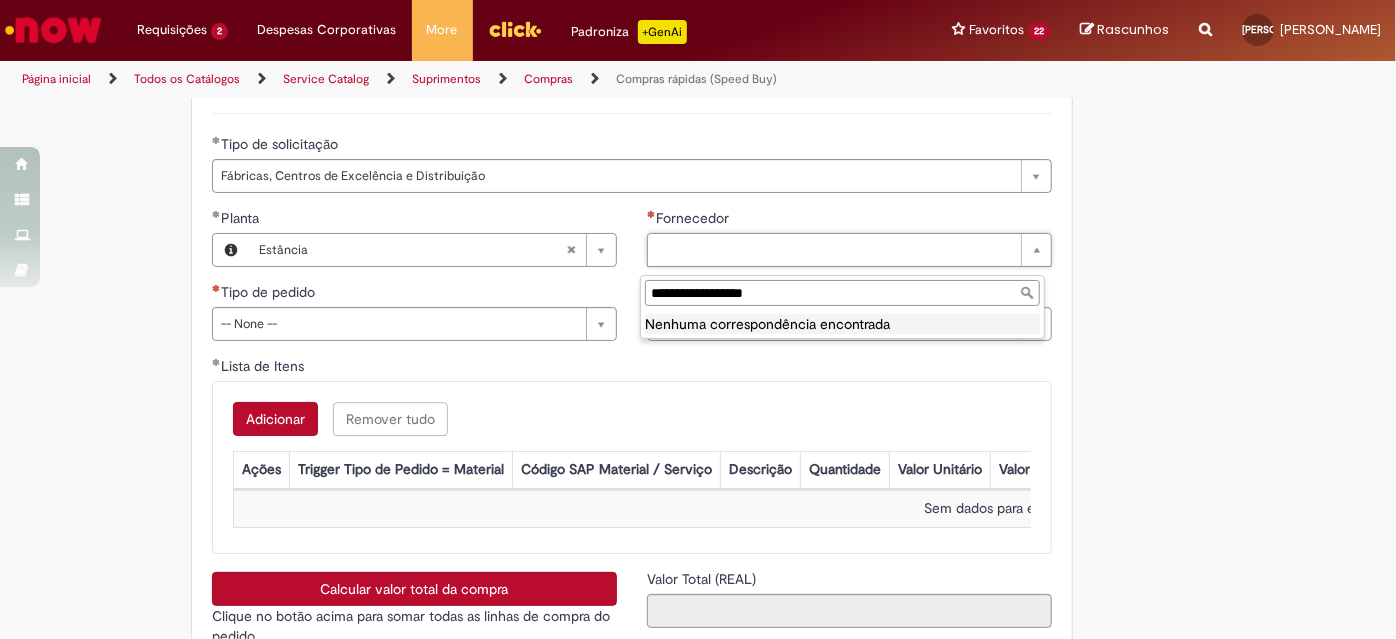 click on "**********" at bounding box center [842, 293] 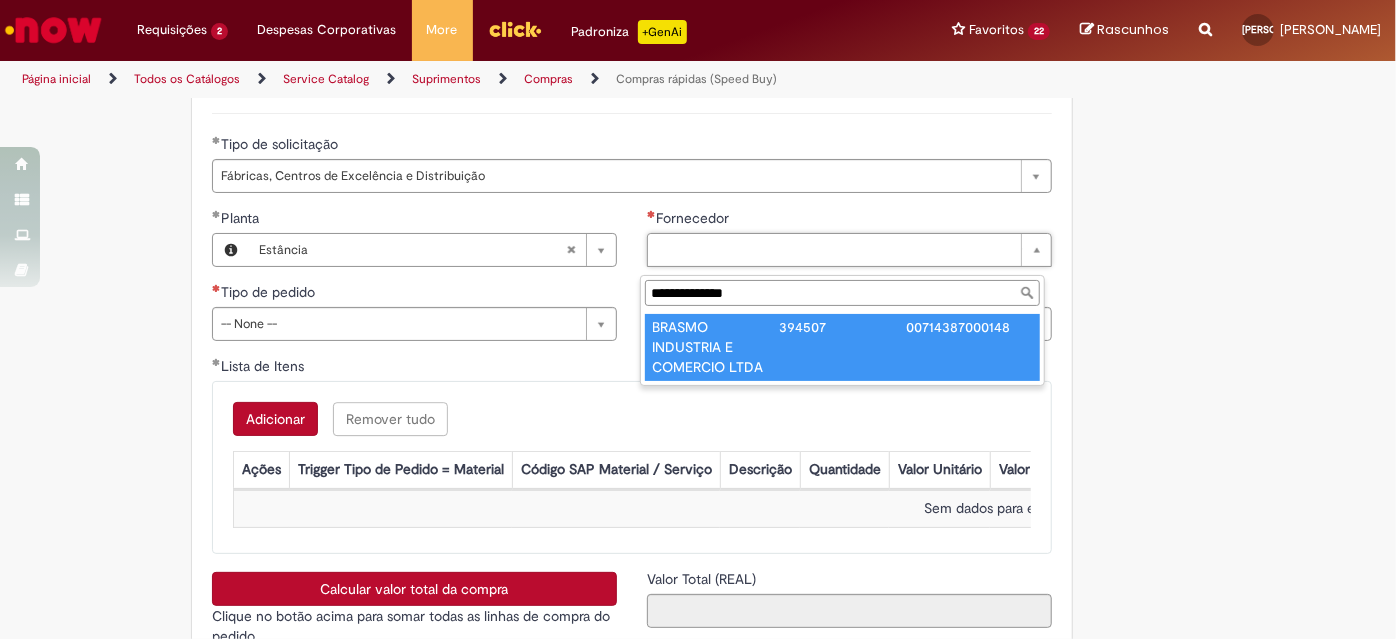 type on "**********" 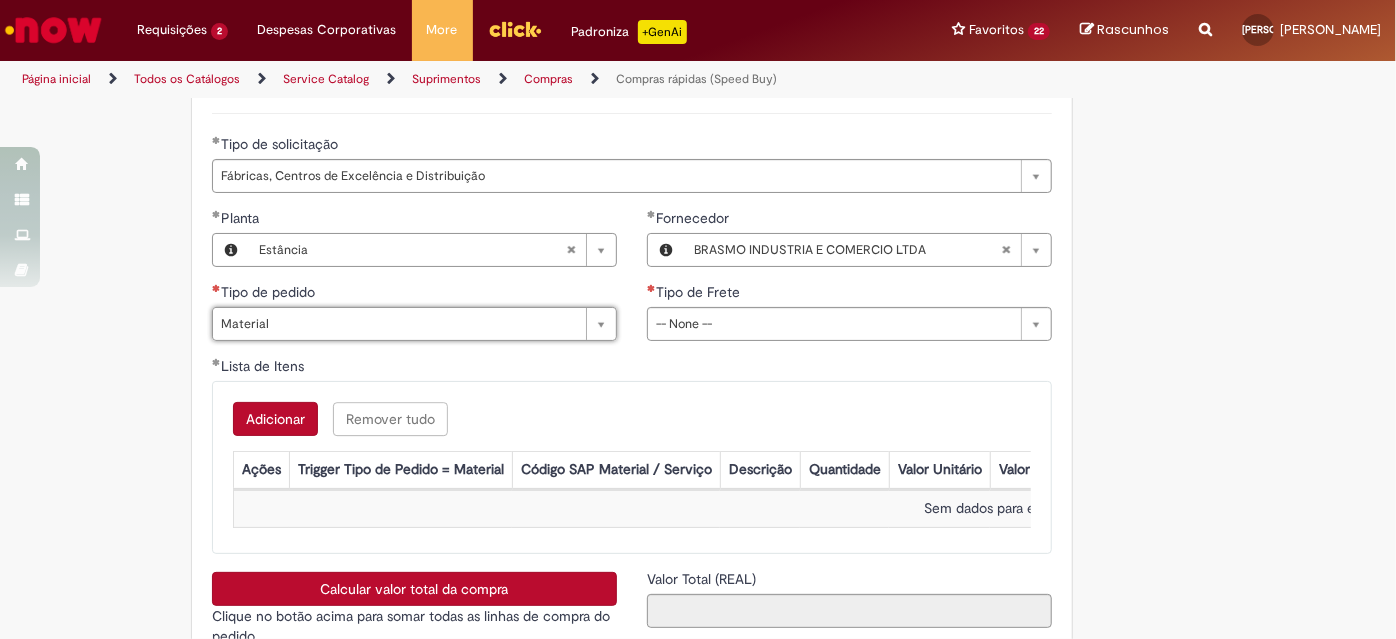 type on "********" 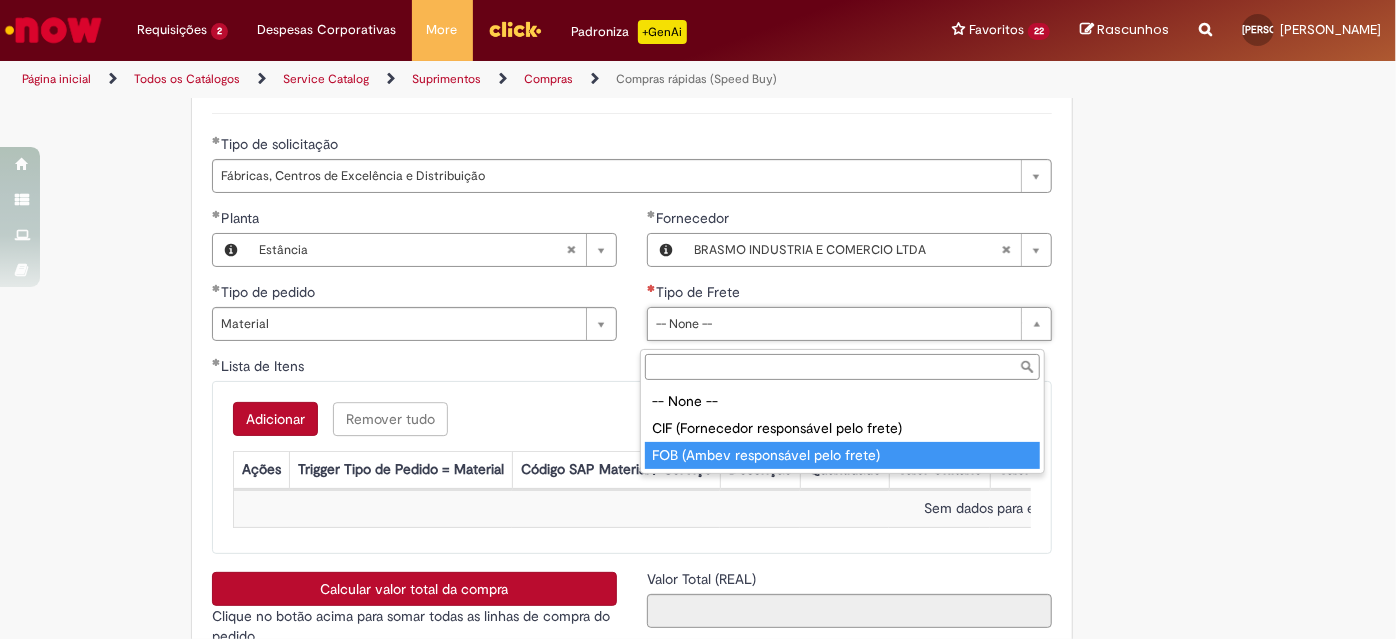 type on "**********" 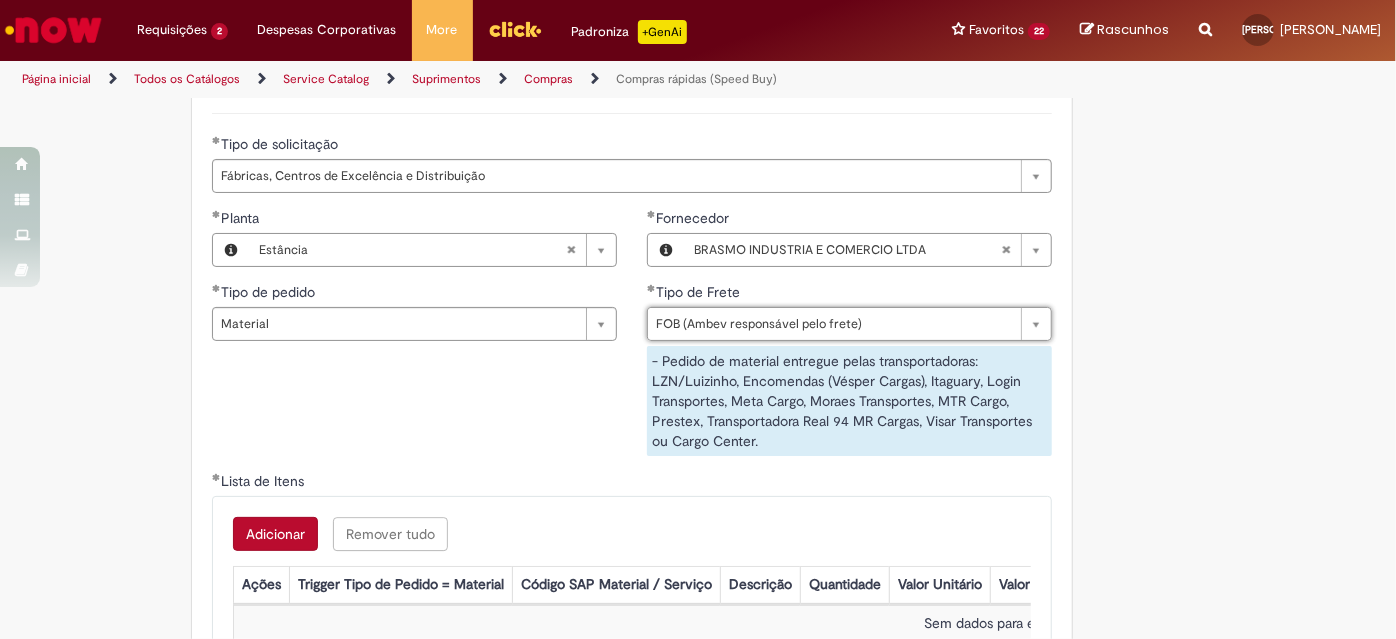 click on "**********" at bounding box center (632, 339) 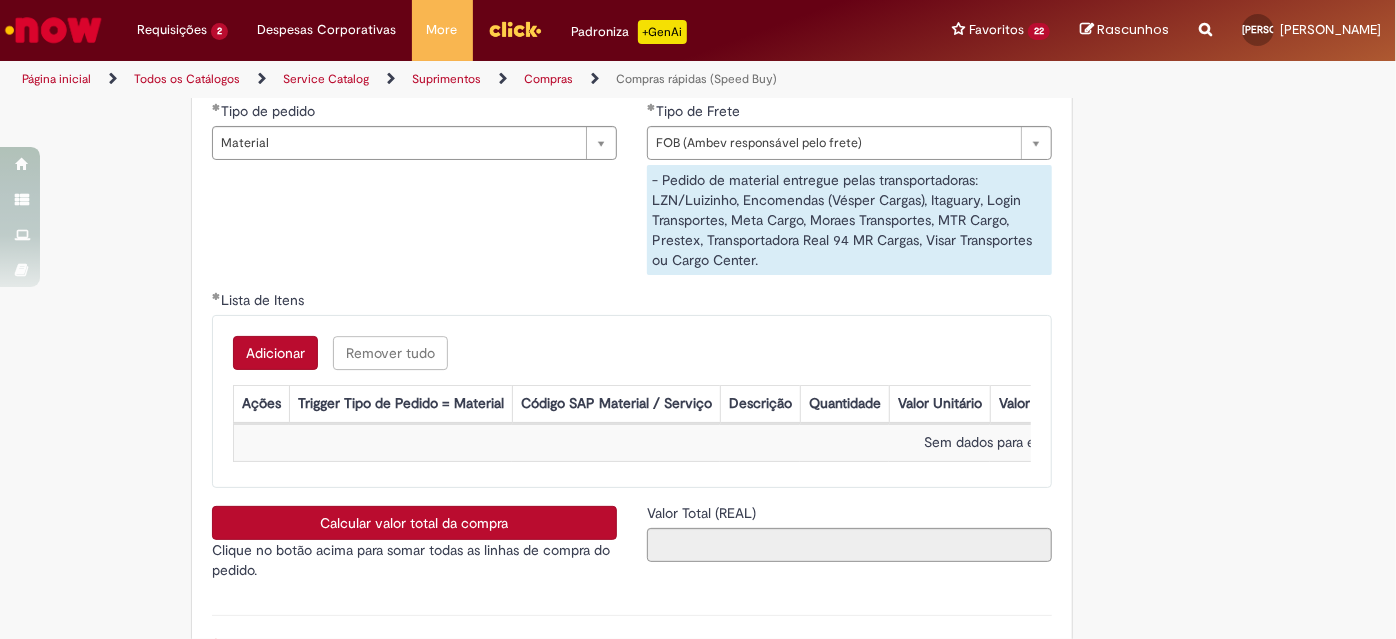 scroll, scrollTop: 3181, scrollLeft: 0, axis: vertical 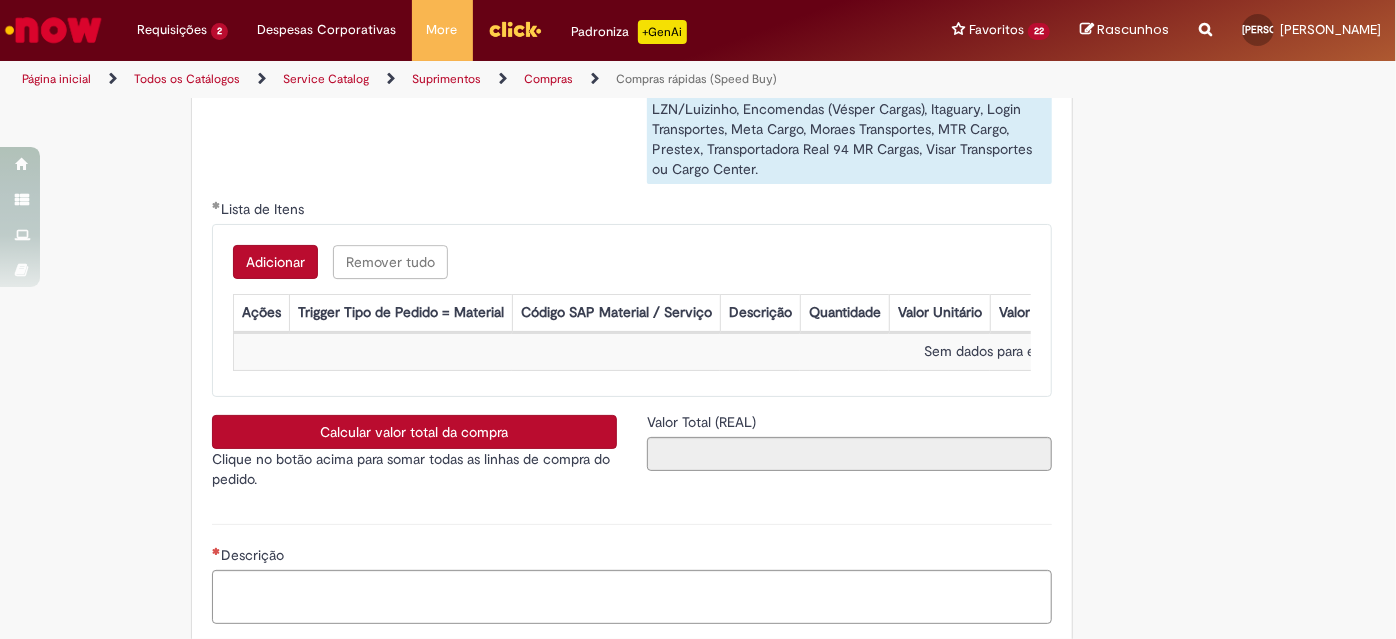 click on "Adicionar" at bounding box center [275, 262] 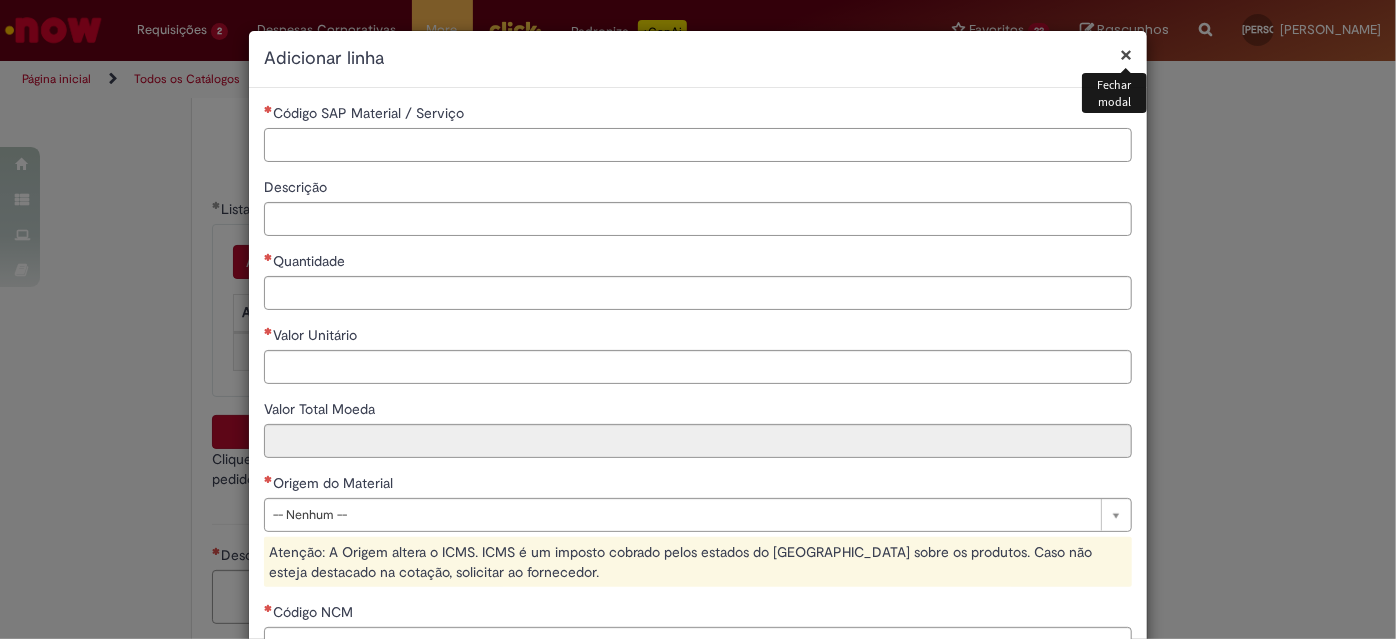 click on "Código SAP Material / Serviço" at bounding box center [698, 145] 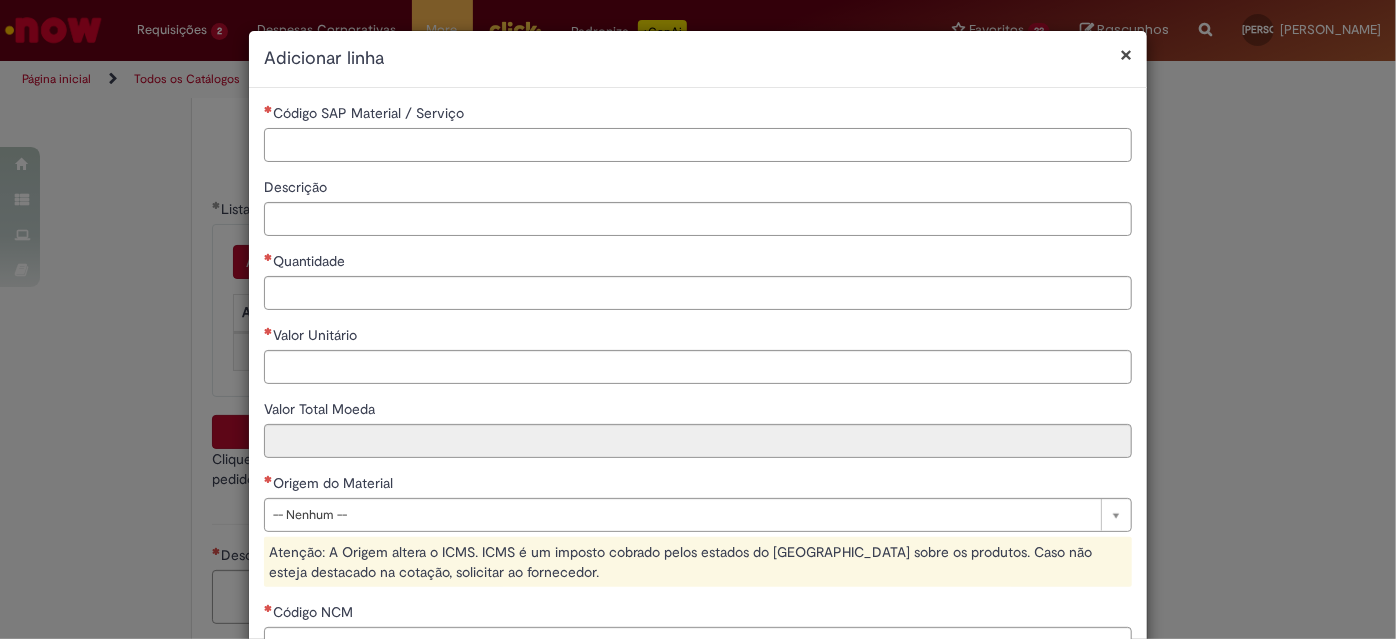 click on "Código SAP Material / Serviço" at bounding box center (698, 145) 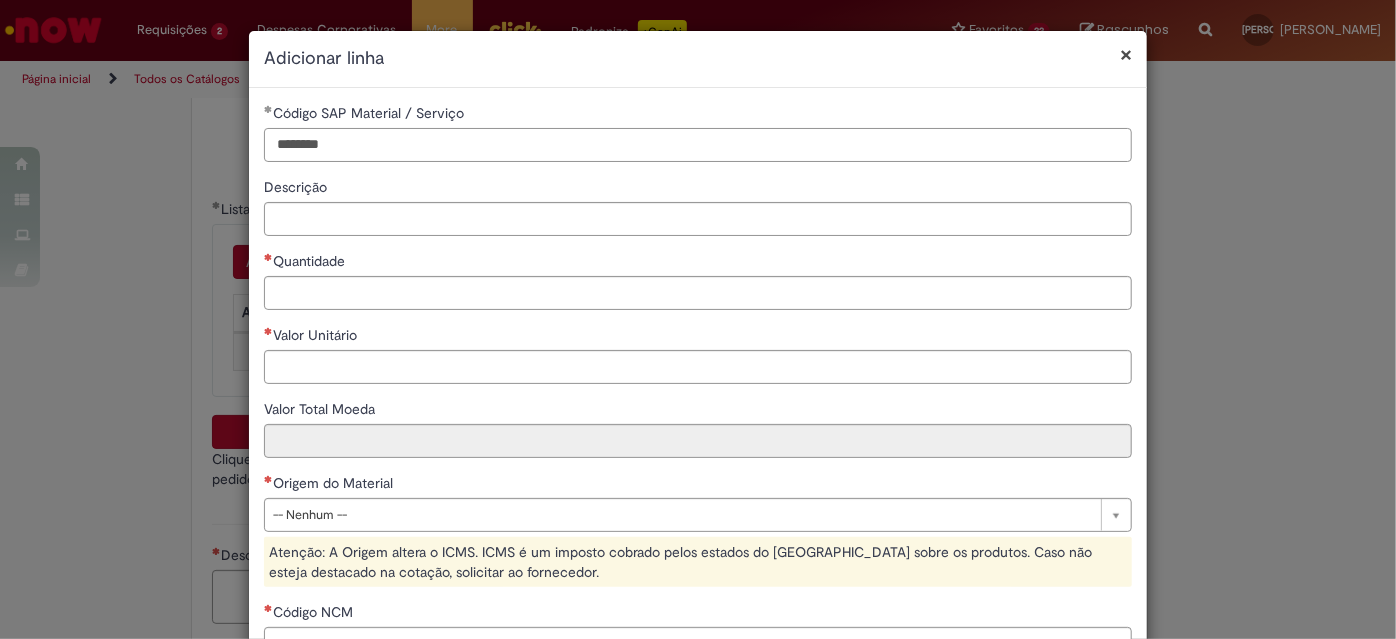 type on "********" 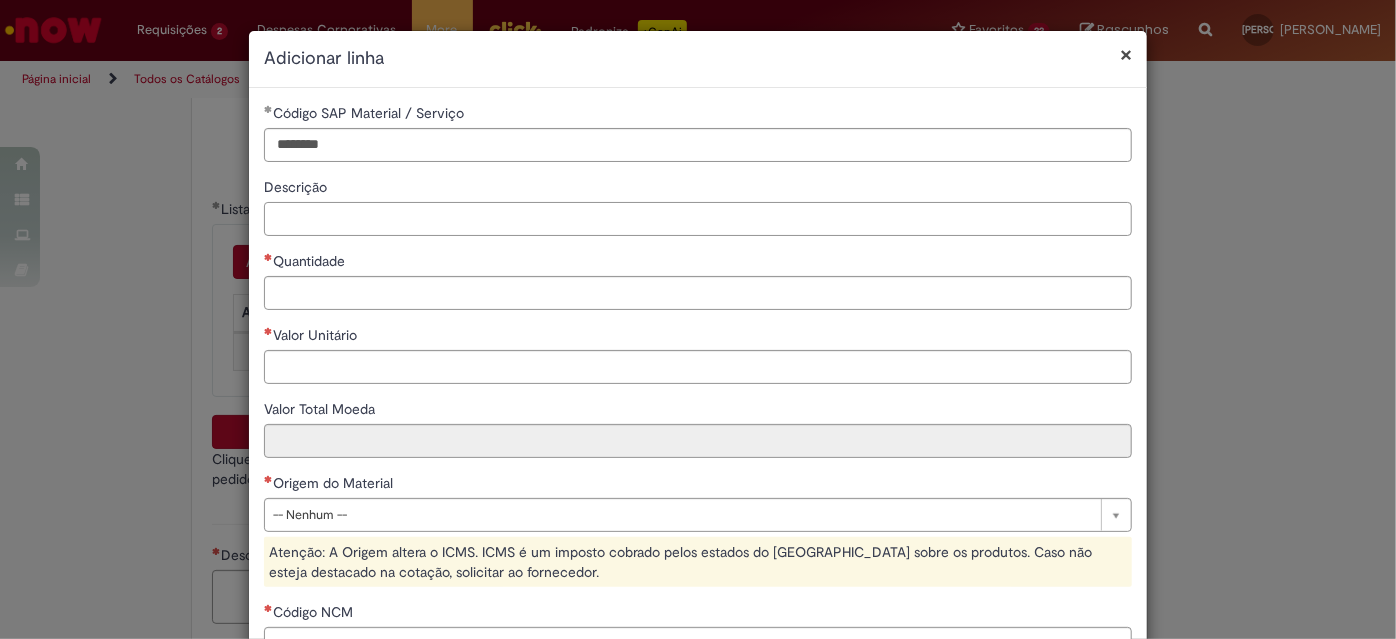 click on "Descrição" at bounding box center [698, 219] 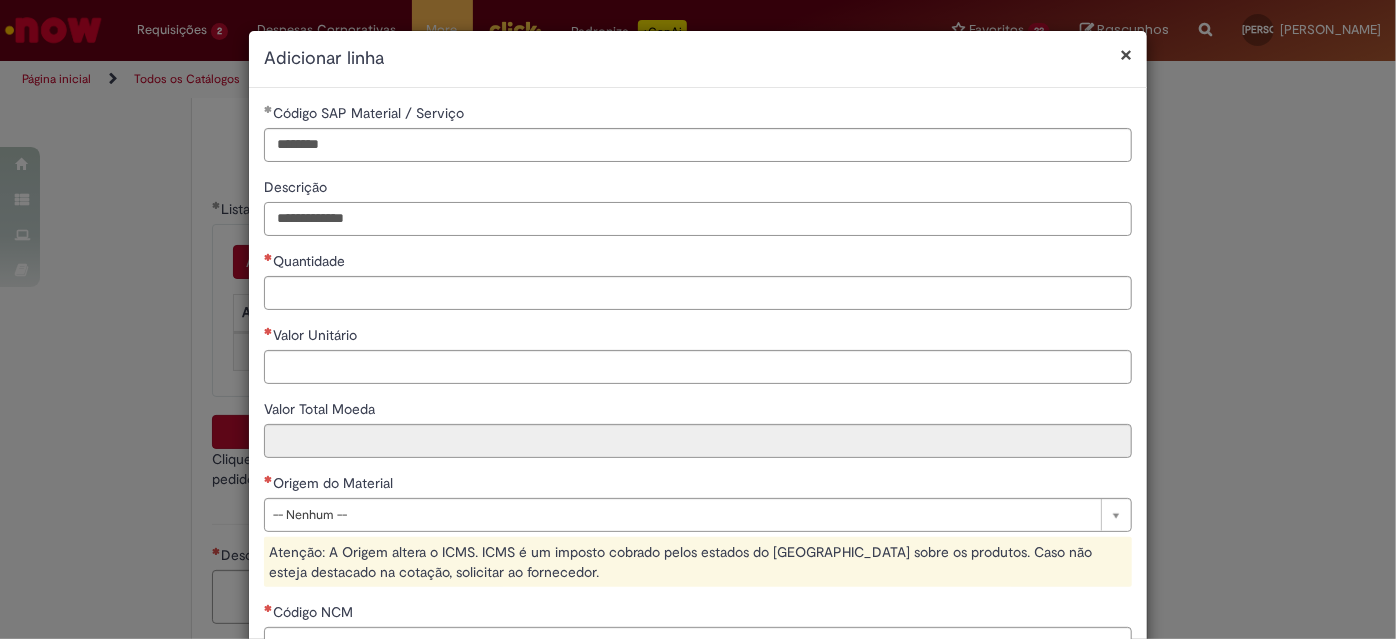 type on "**********" 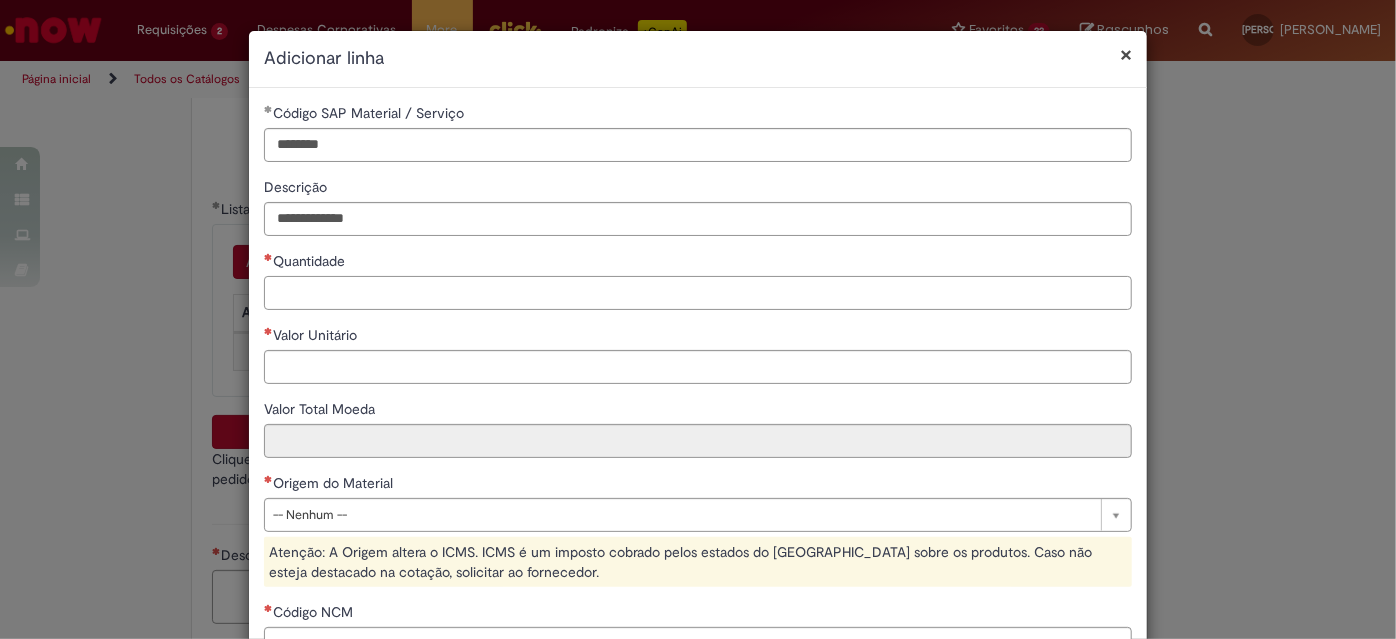 click on "Quantidade" at bounding box center [698, 293] 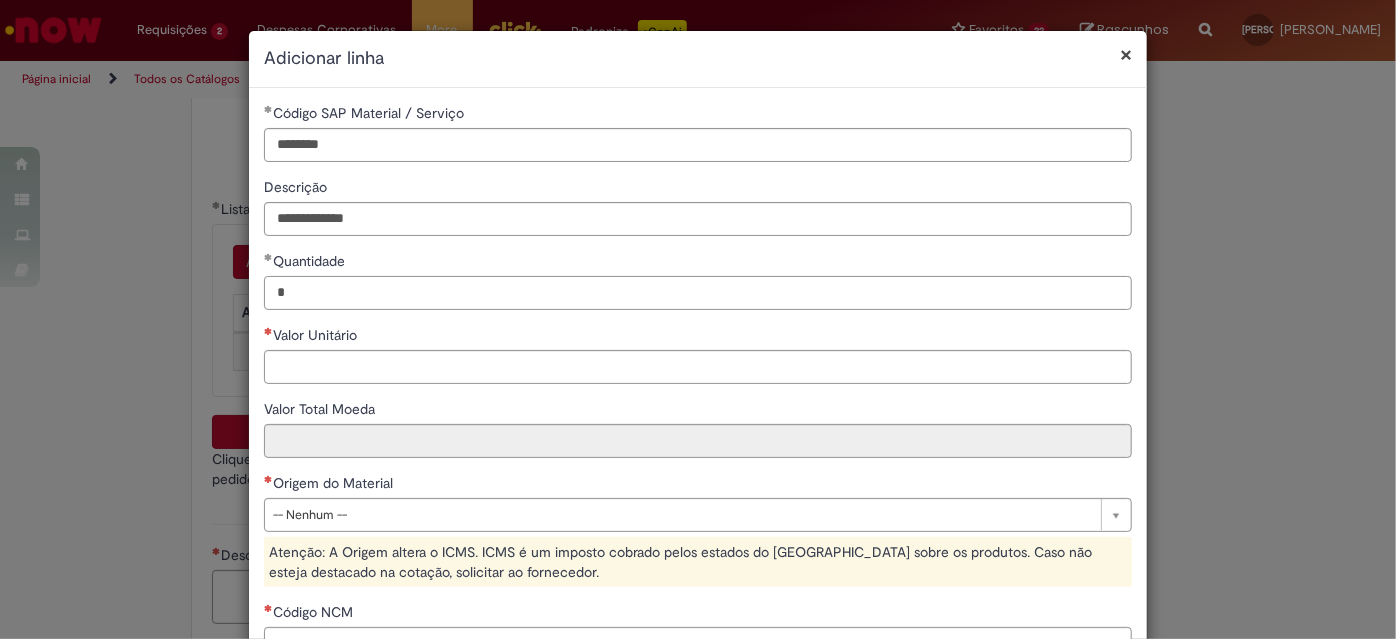 type on "*" 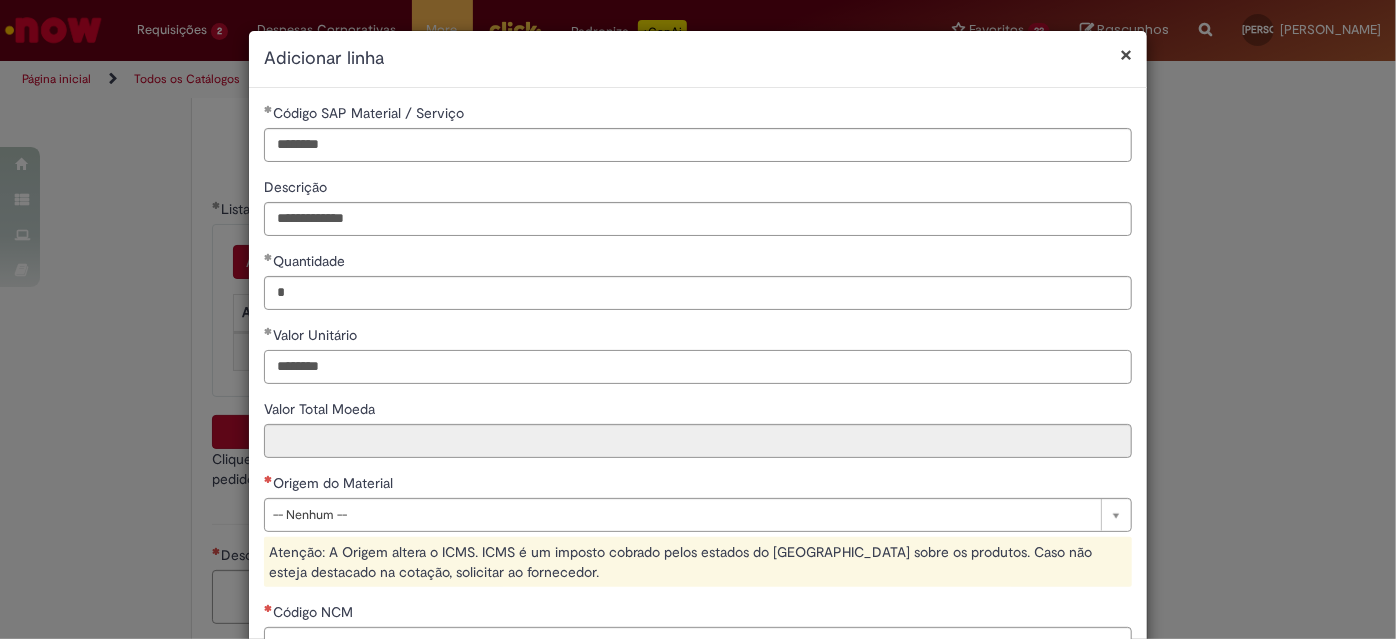 type on "********" 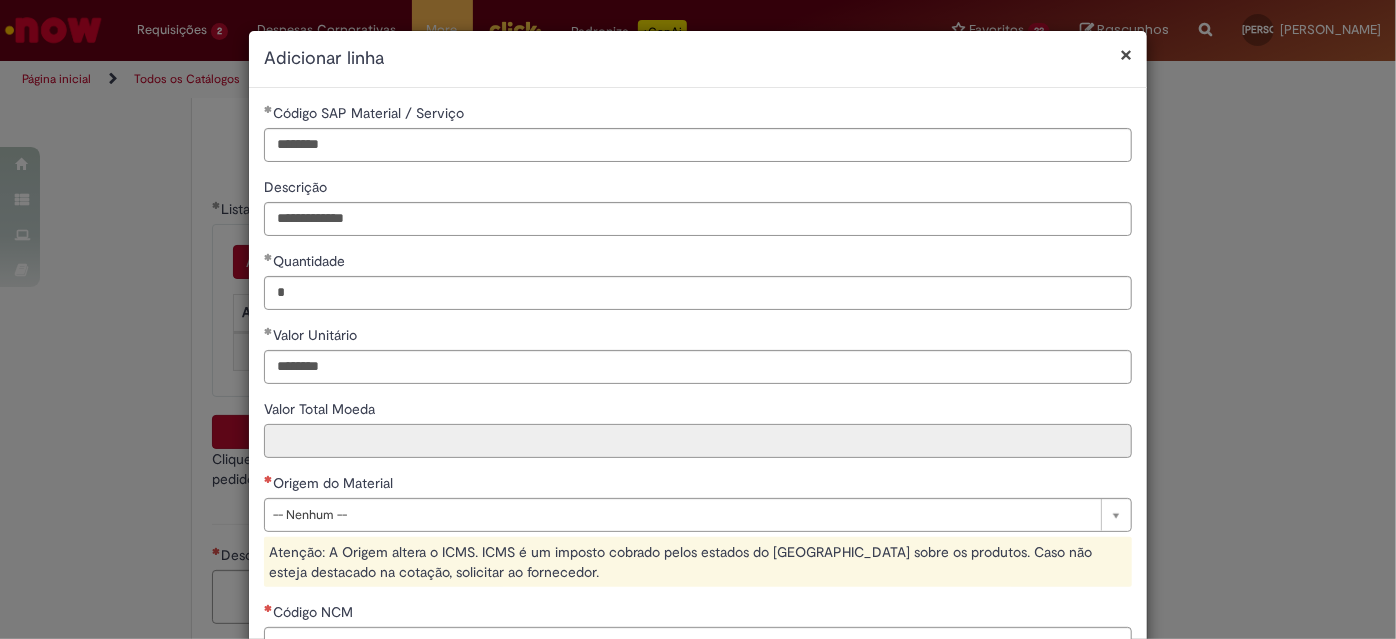 type on "********" 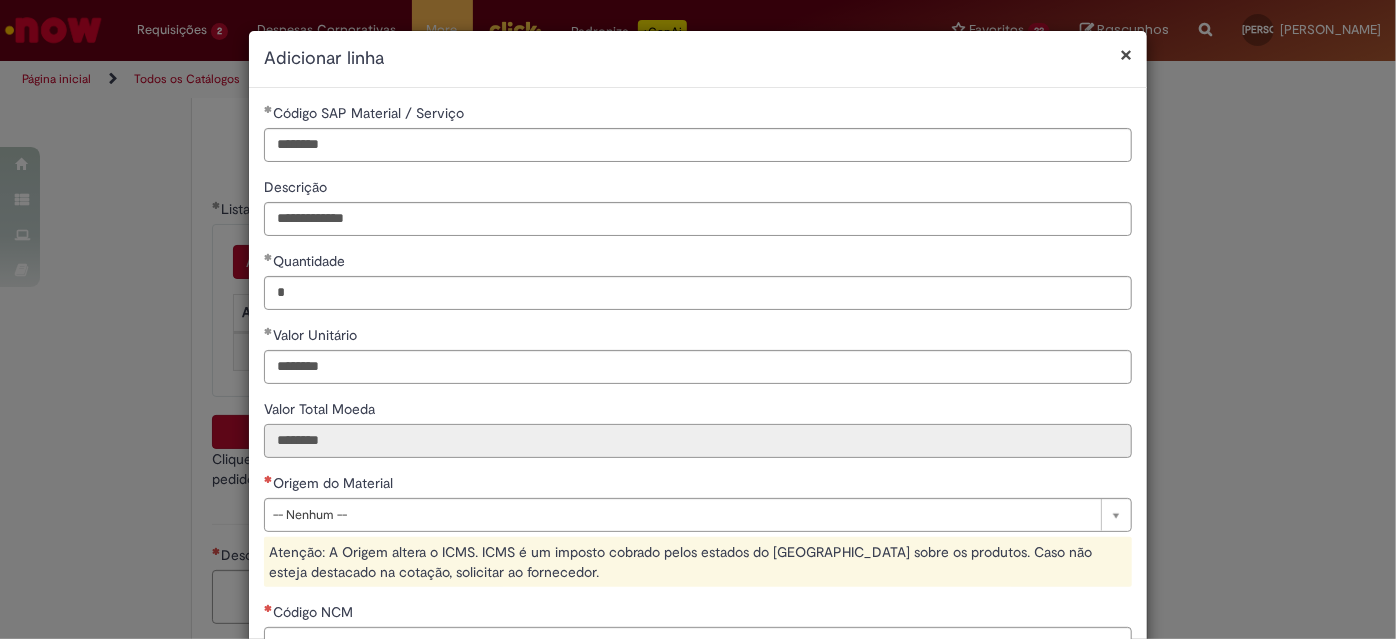 scroll, scrollTop: 272, scrollLeft: 0, axis: vertical 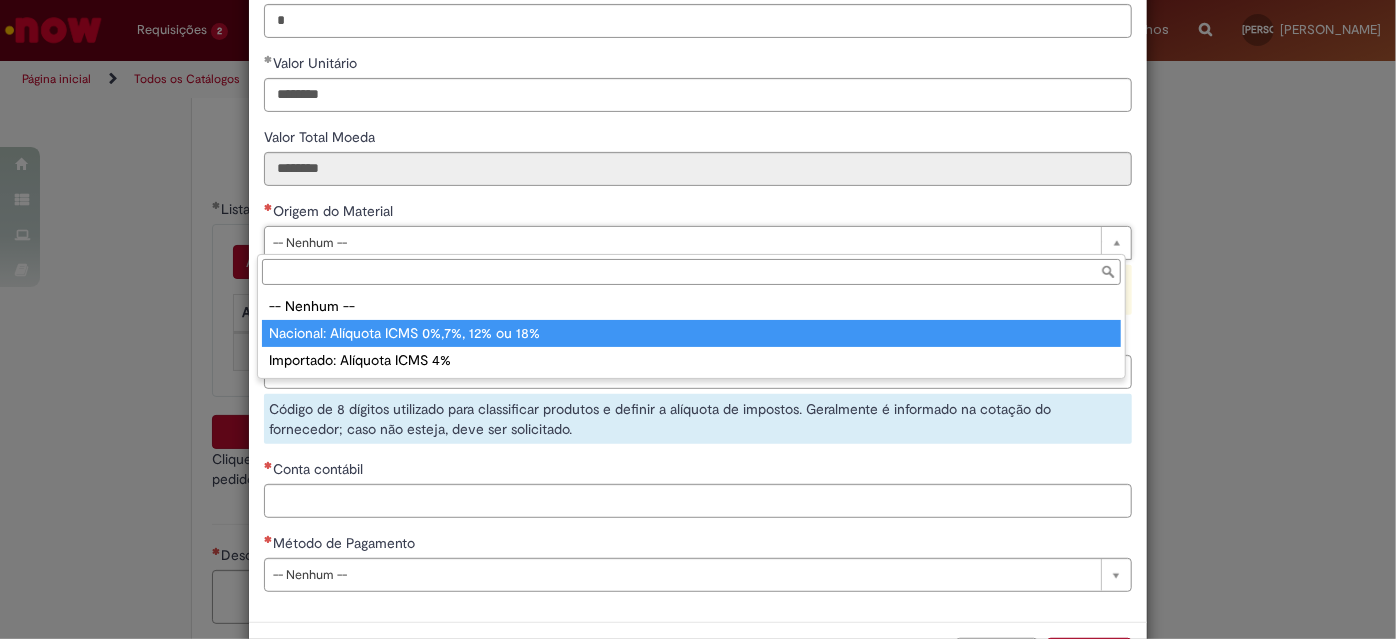 type on "**********" 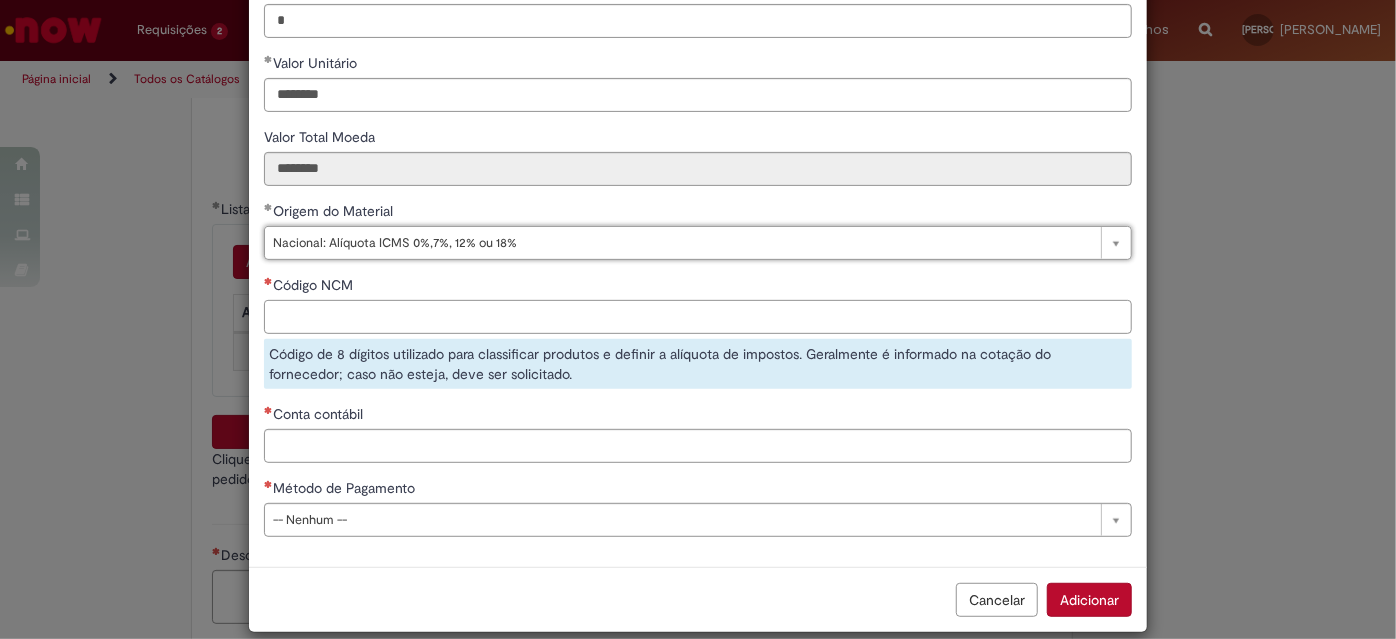 click on "Código NCM" at bounding box center [698, 317] 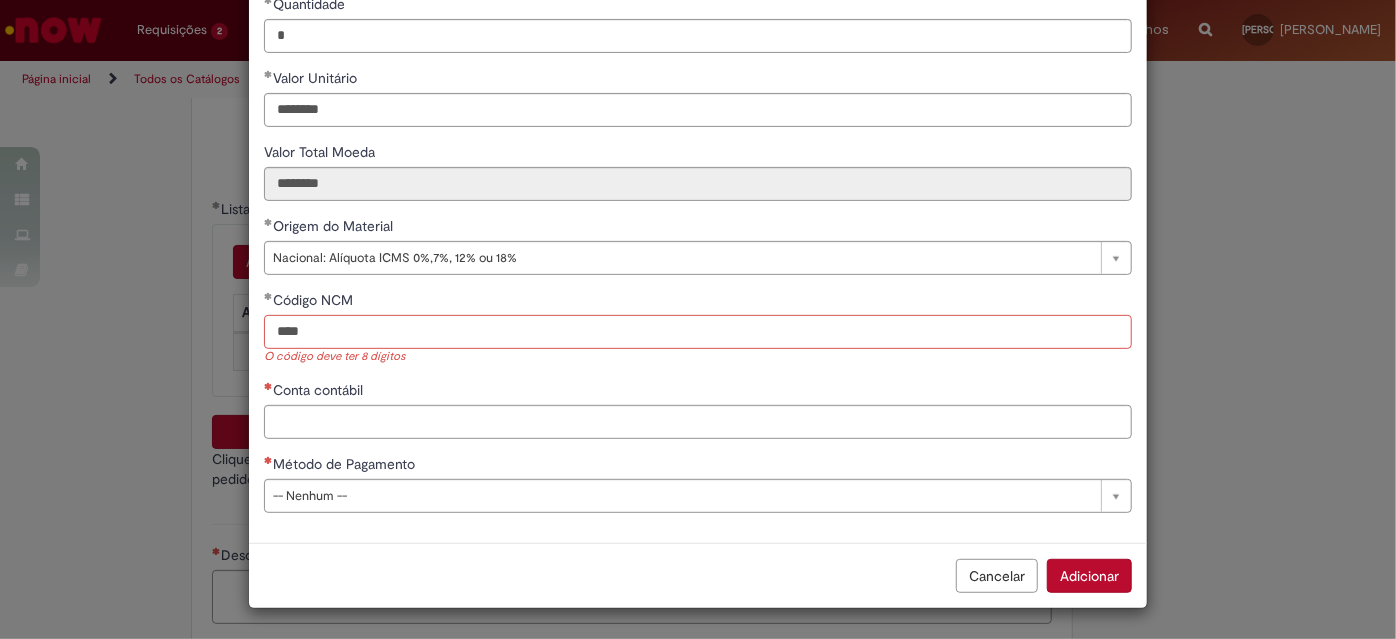 scroll, scrollTop: 255, scrollLeft: 0, axis: vertical 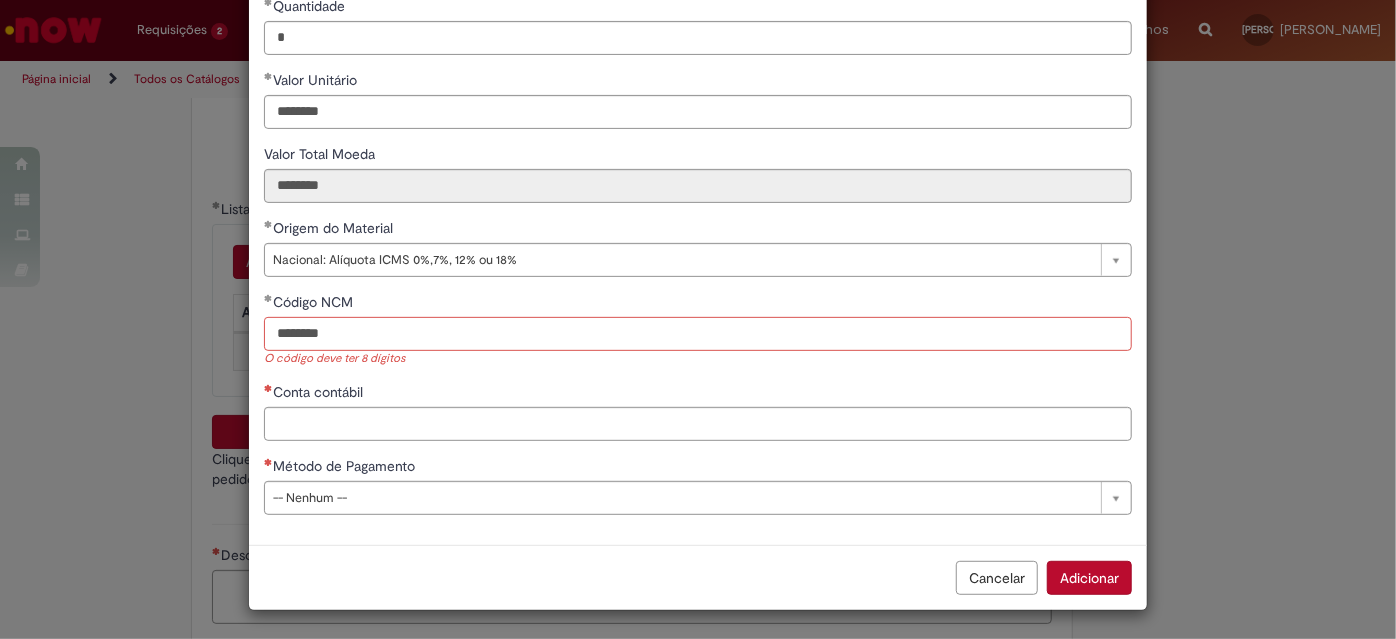 type on "********" 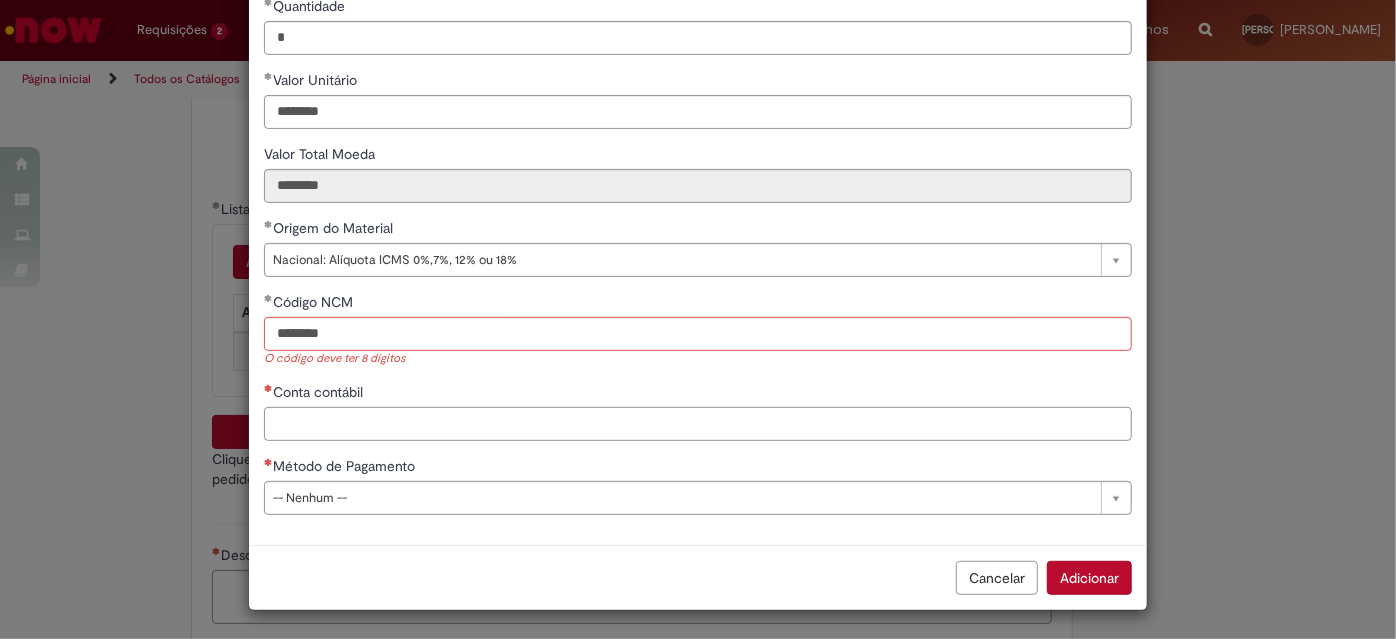 click on "Conta contábil" at bounding box center (698, 424) 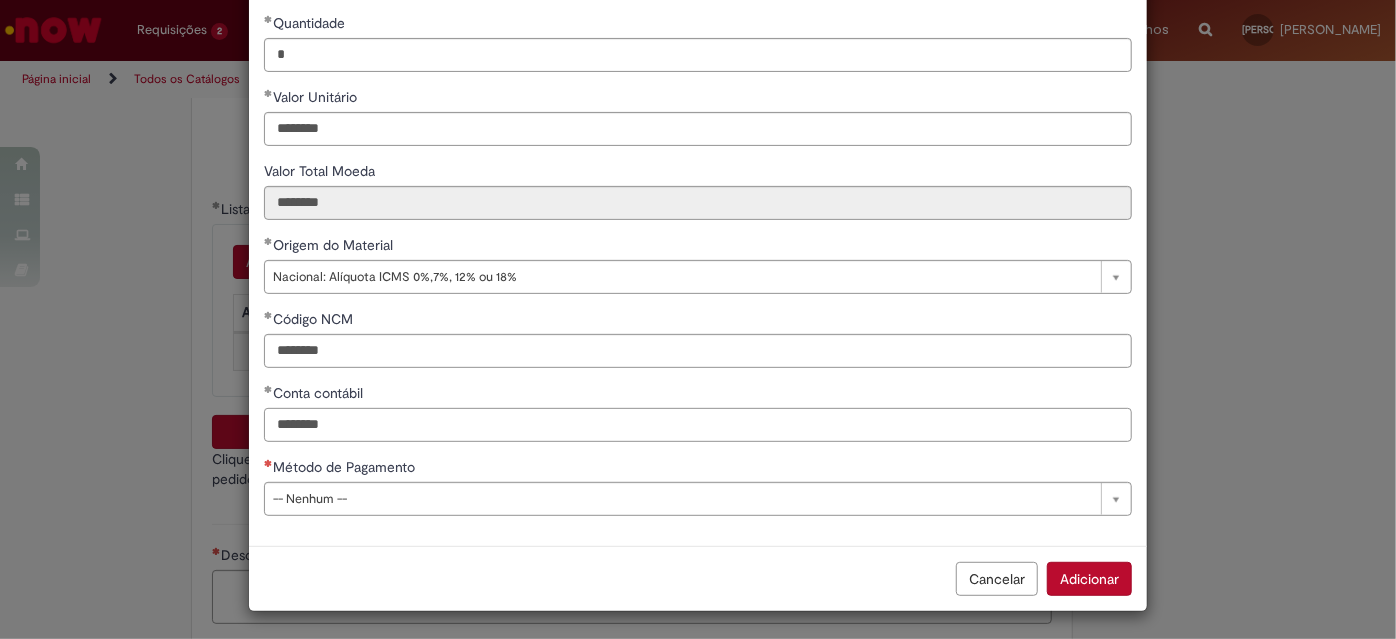 type on "********" 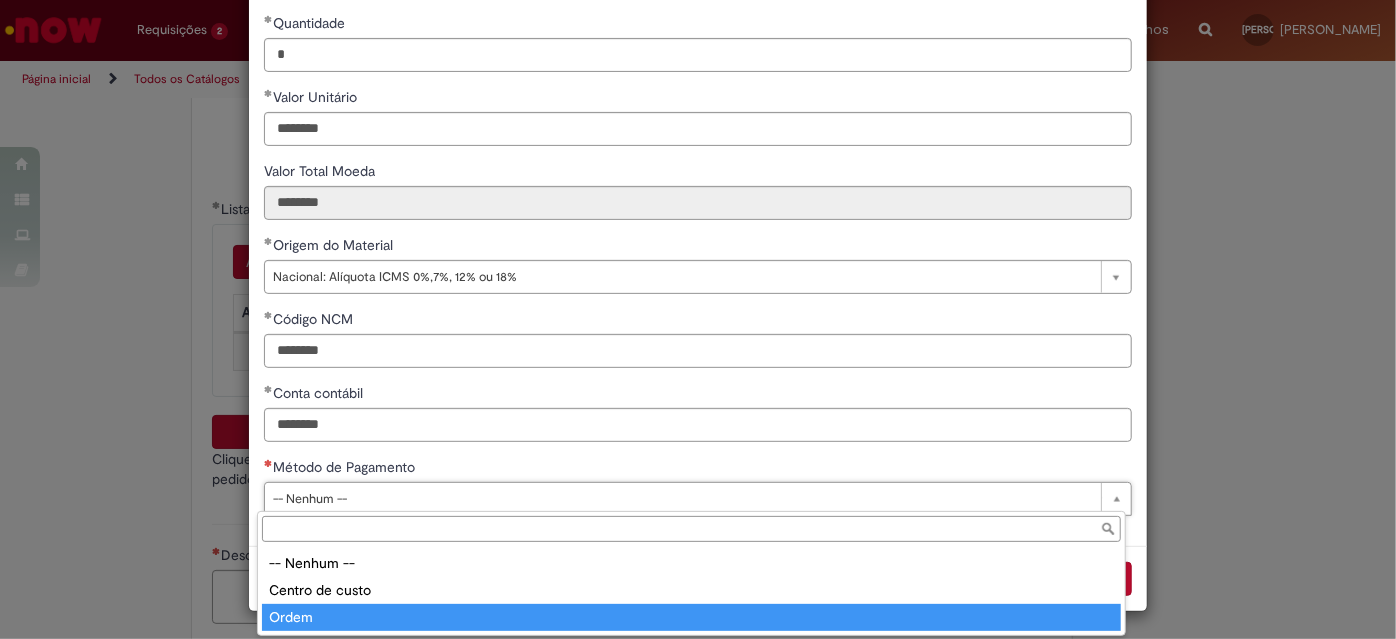 type on "*****" 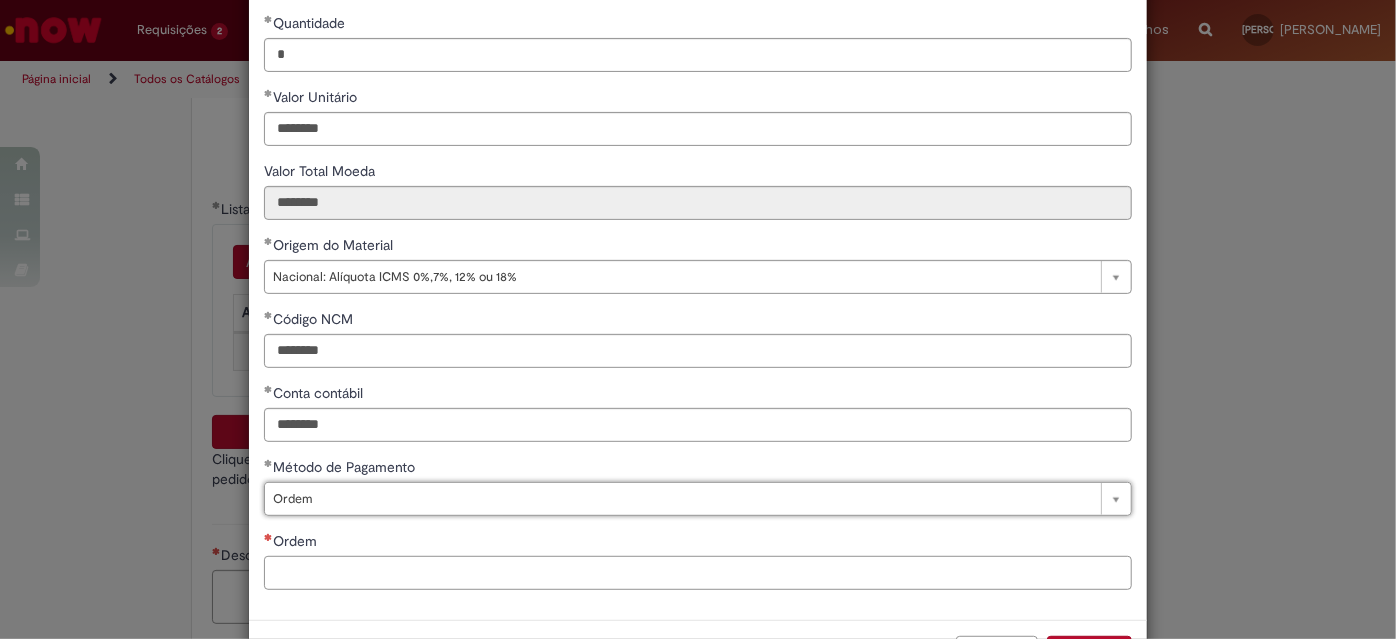 click on "Ordem" at bounding box center (698, 573) 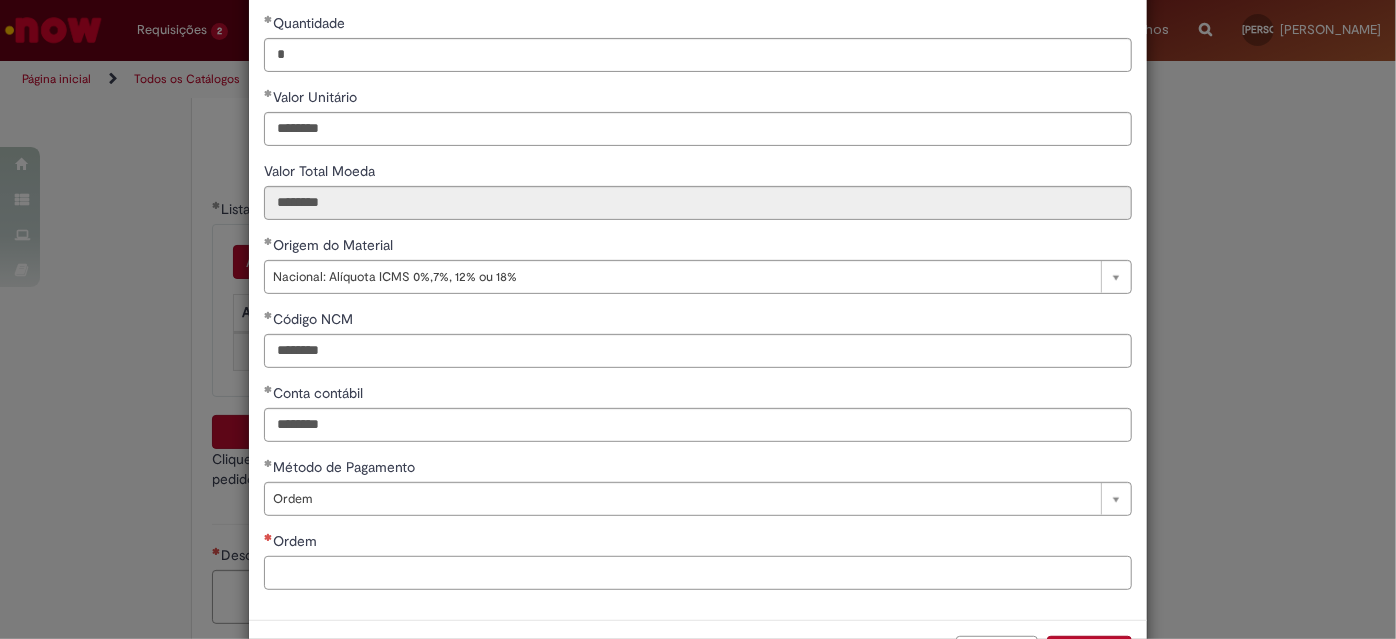 paste on "**********" 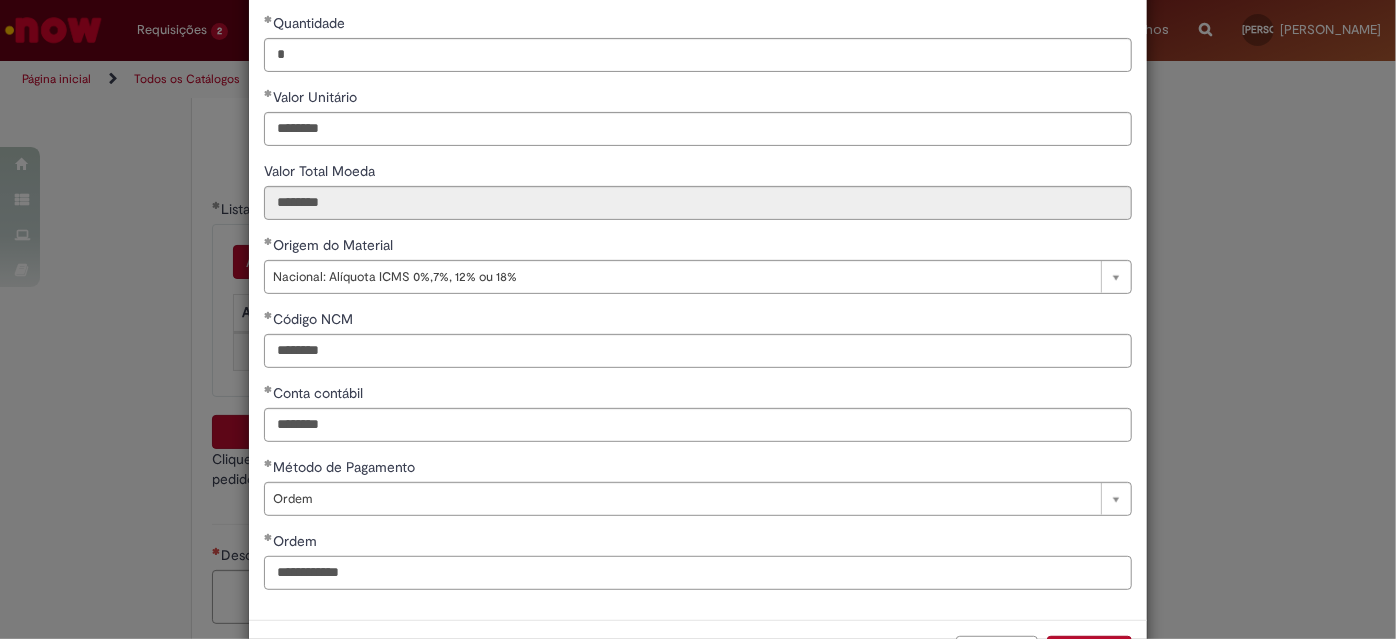 scroll, scrollTop: 312, scrollLeft: 0, axis: vertical 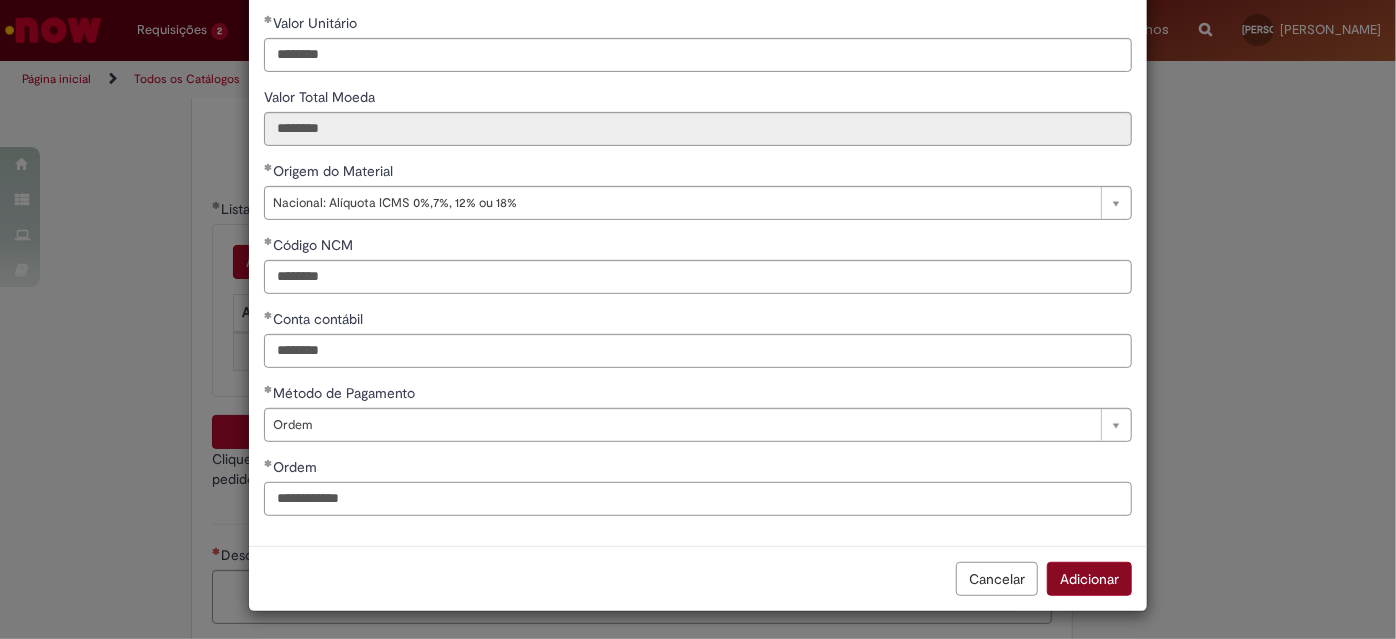 type on "**********" 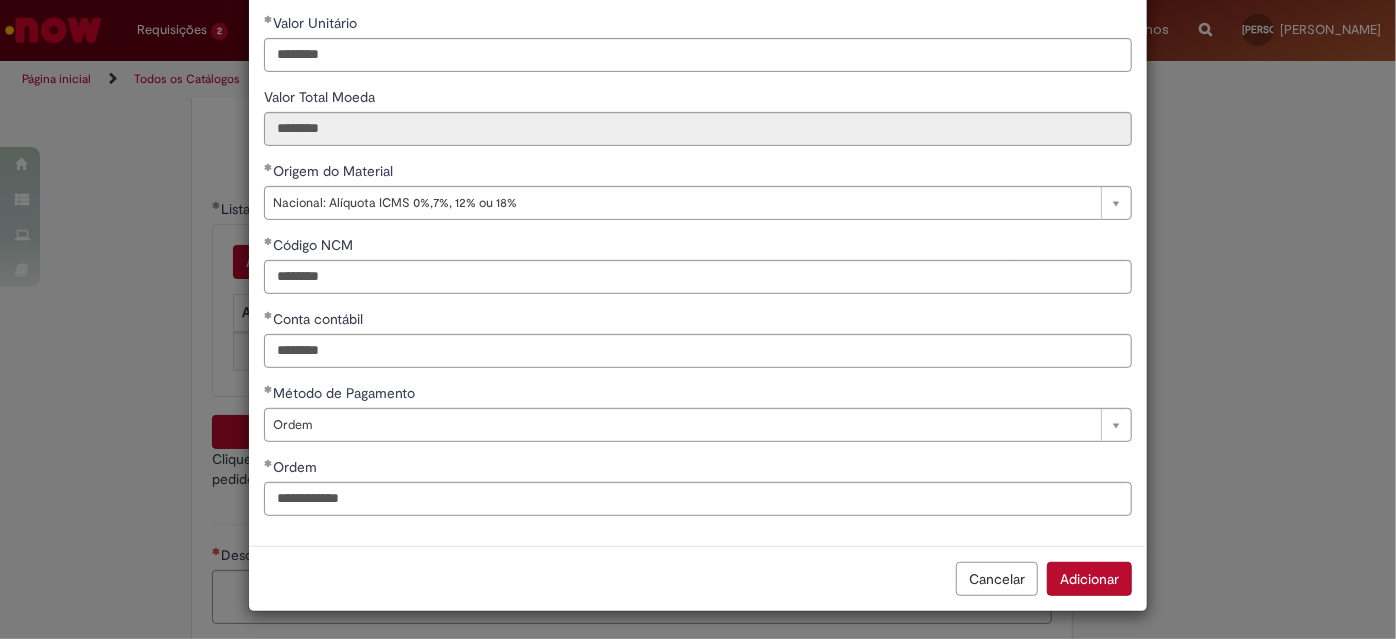 click on "Adicionar" at bounding box center [1089, 579] 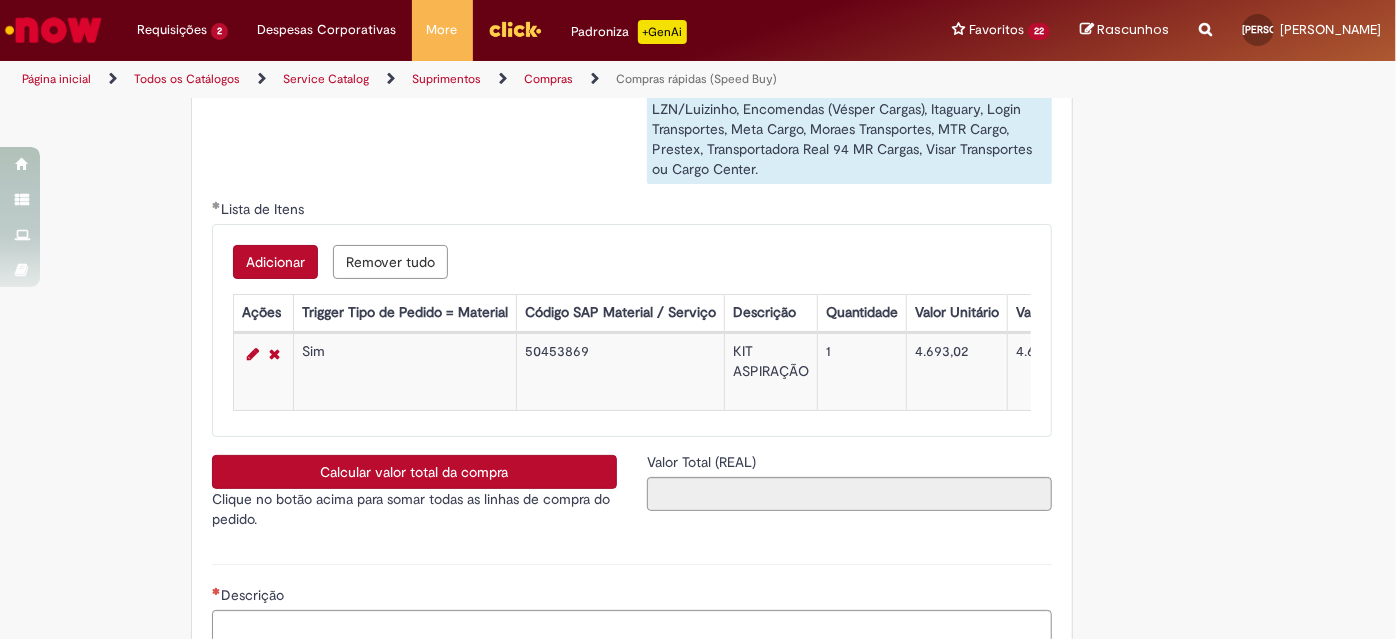 scroll, scrollTop: 3454, scrollLeft: 0, axis: vertical 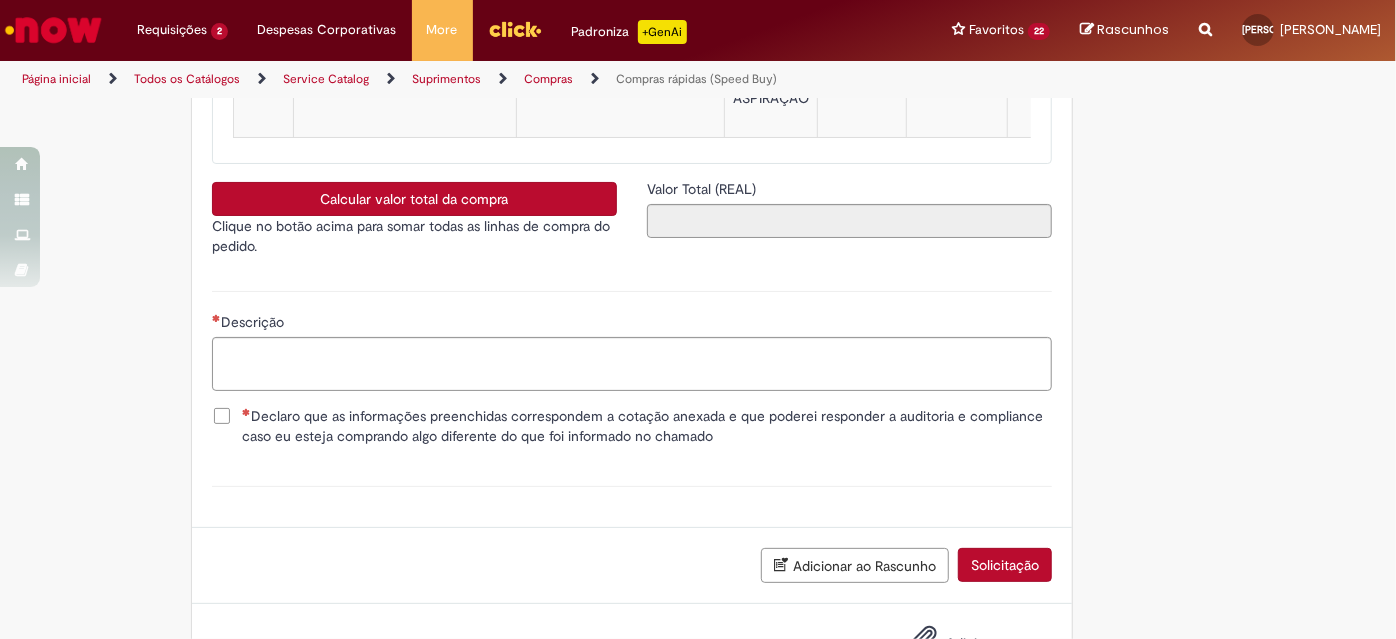 click on "Calcular valor total da compra" at bounding box center (414, 199) 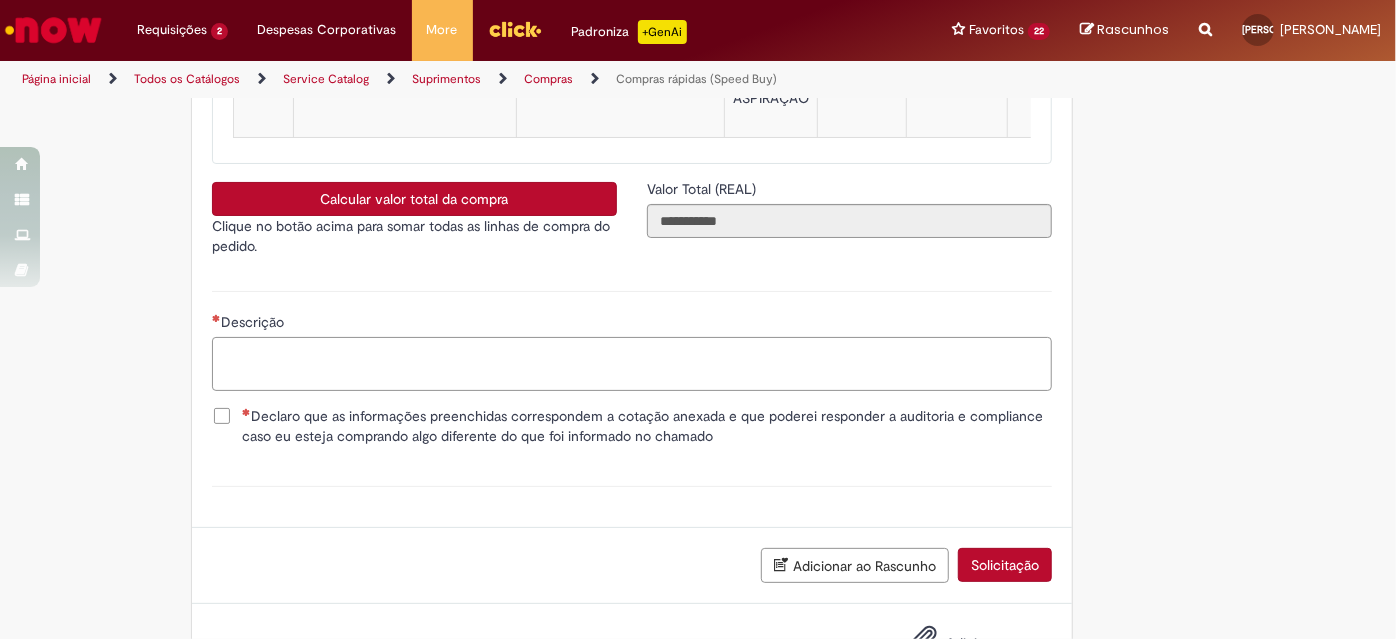 click on "Descrição" at bounding box center [632, 363] 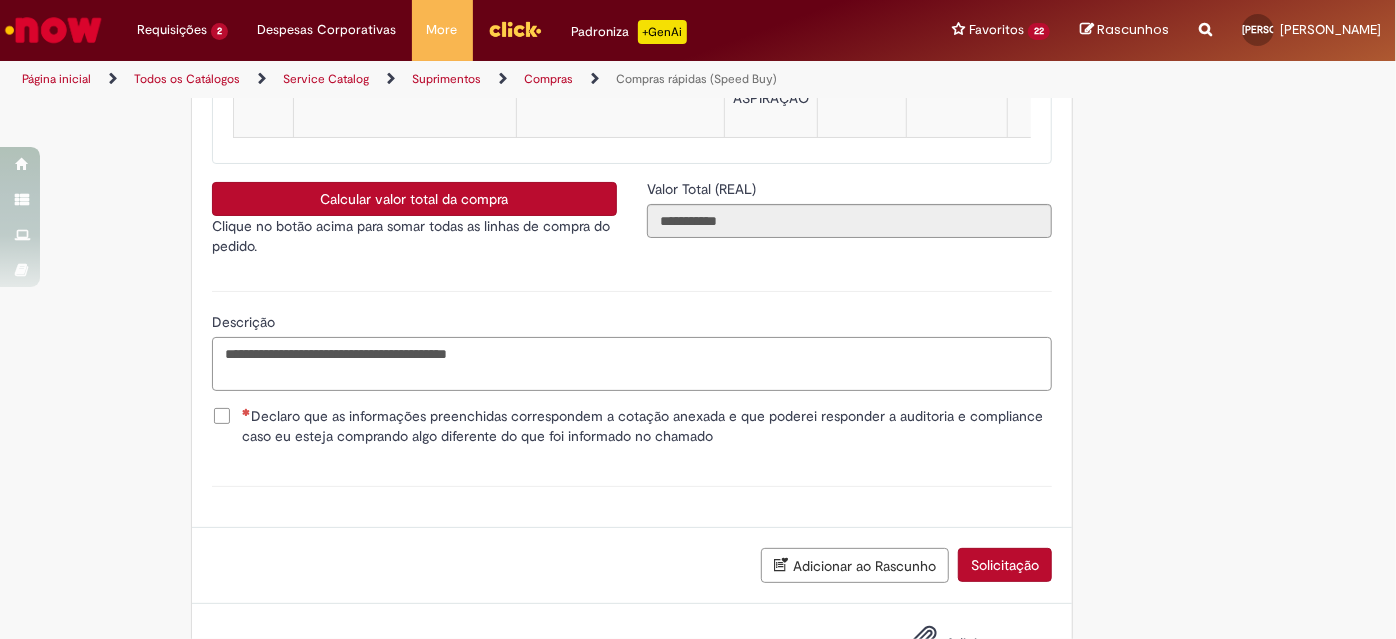 type on "**********" 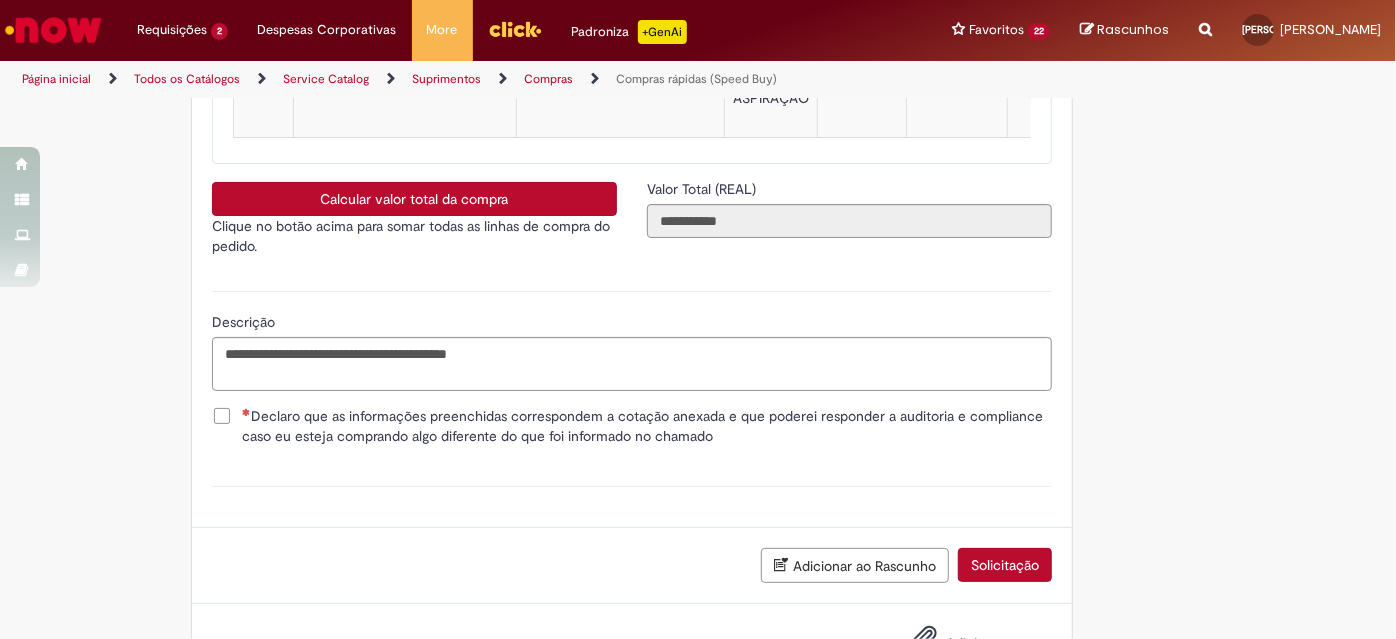 click on "Declaro que as informações preenchidas correspondem a cotação anexada e que poderei responder a auditoria e compliance caso eu esteja comprando algo diferente do que foi informado no chamado" at bounding box center [647, 426] 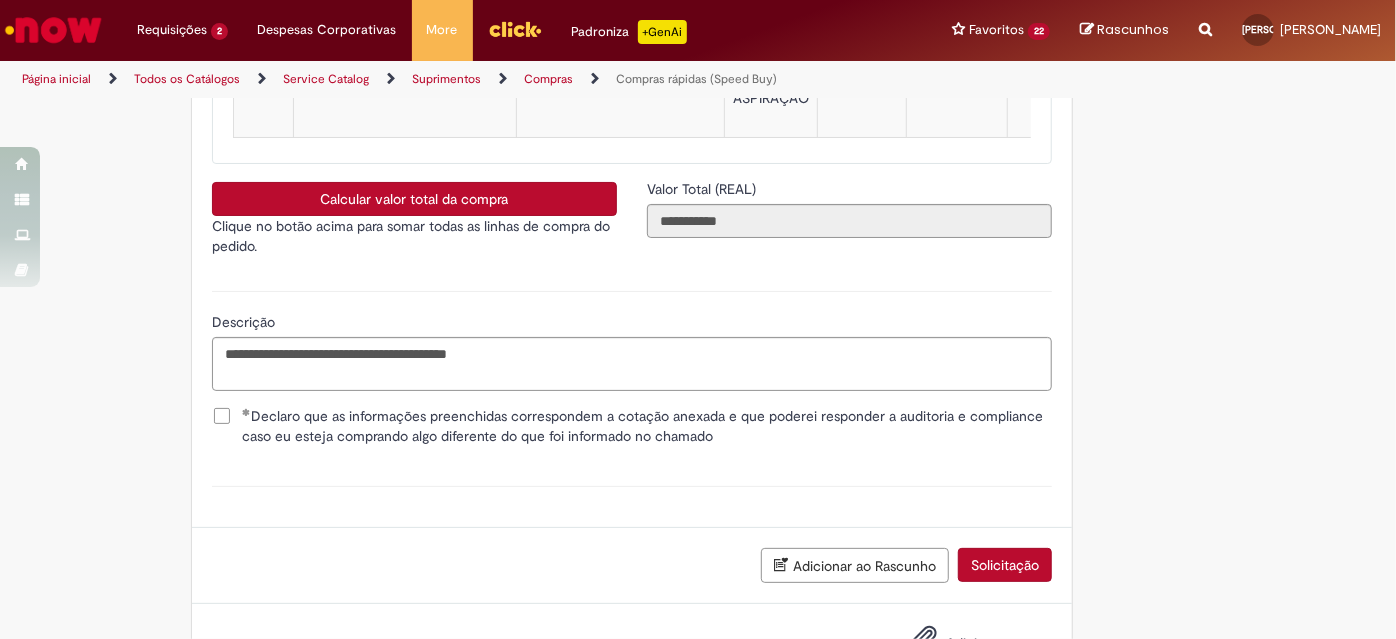 scroll, scrollTop: 3546, scrollLeft: 0, axis: vertical 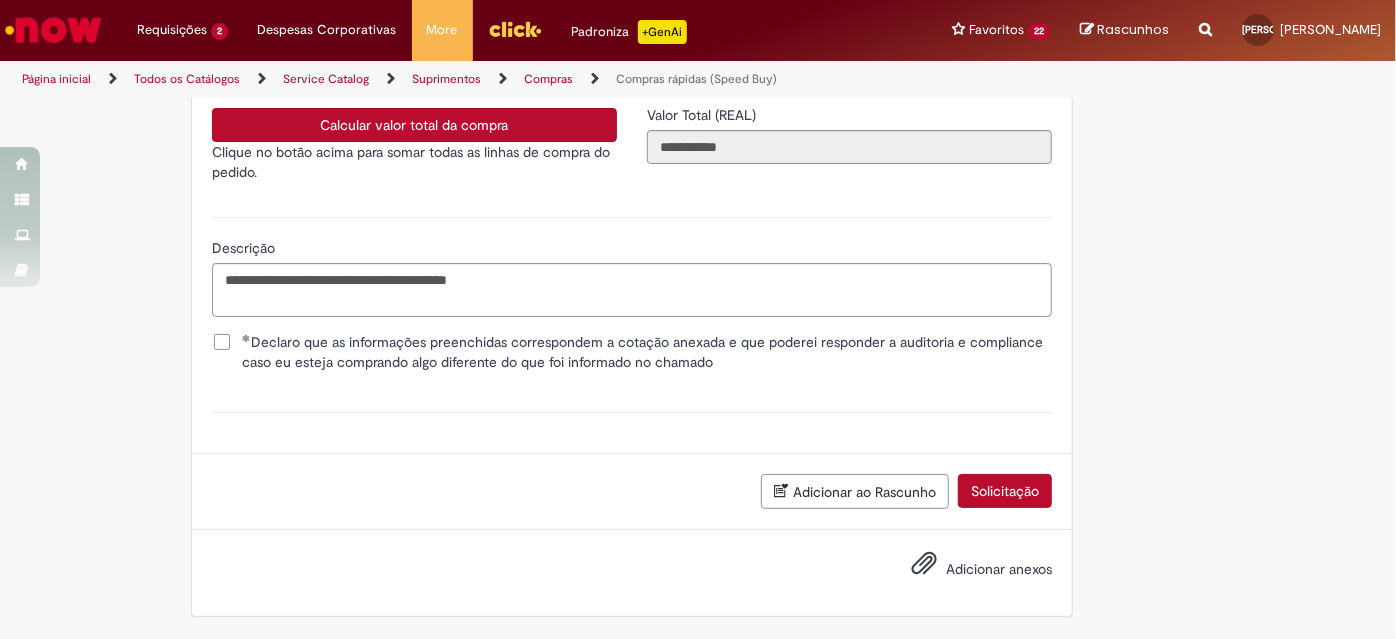 click on "Adicionar anexos" at bounding box center [999, 569] 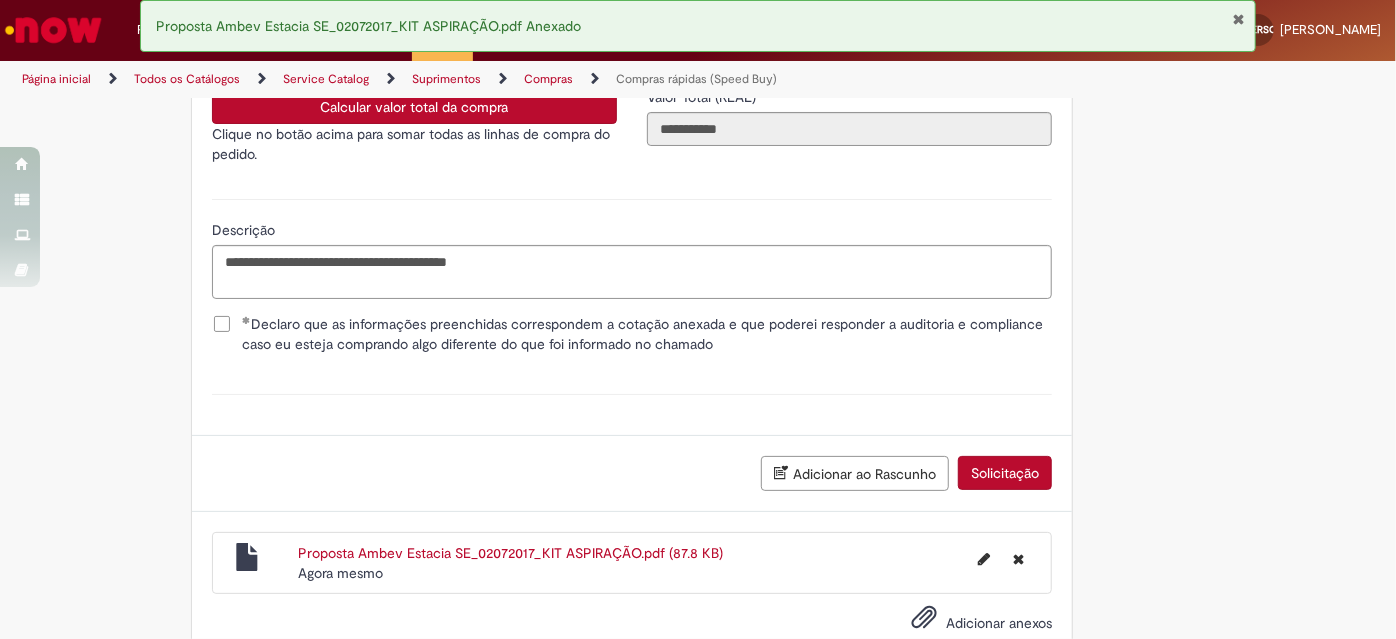 scroll, scrollTop: 3618, scrollLeft: 0, axis: vertical 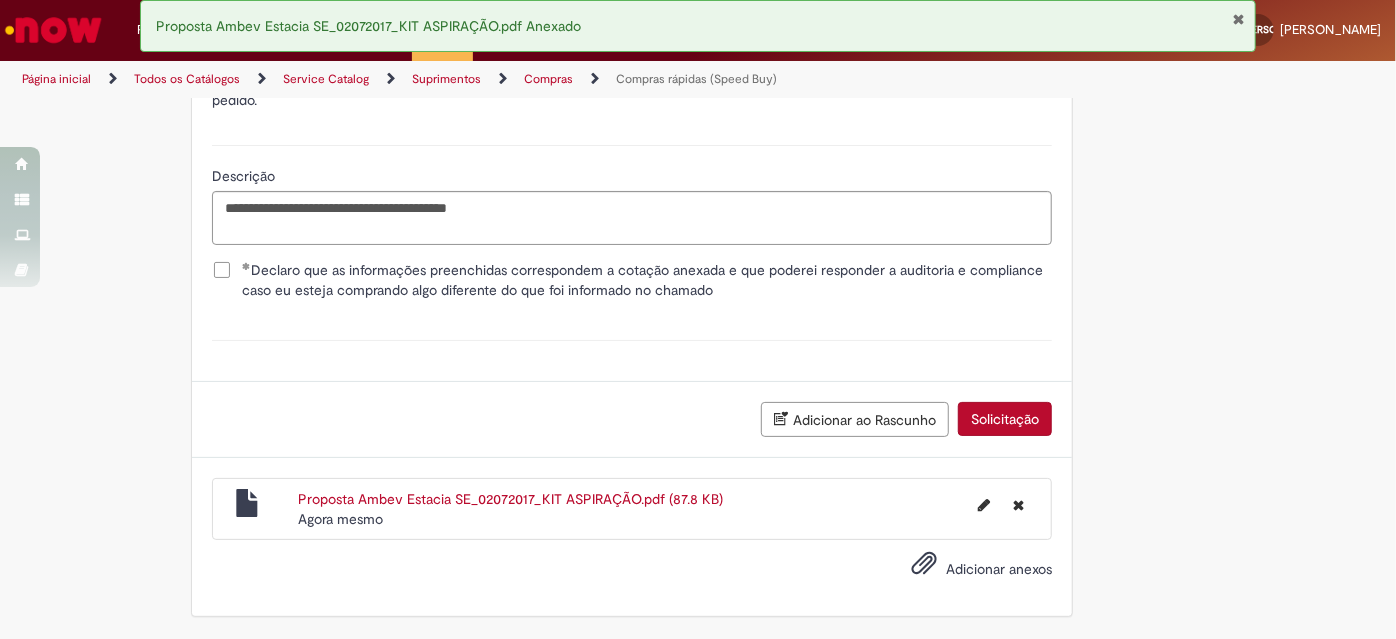 click on "Solicitação" at bounding box center [1005, 419] 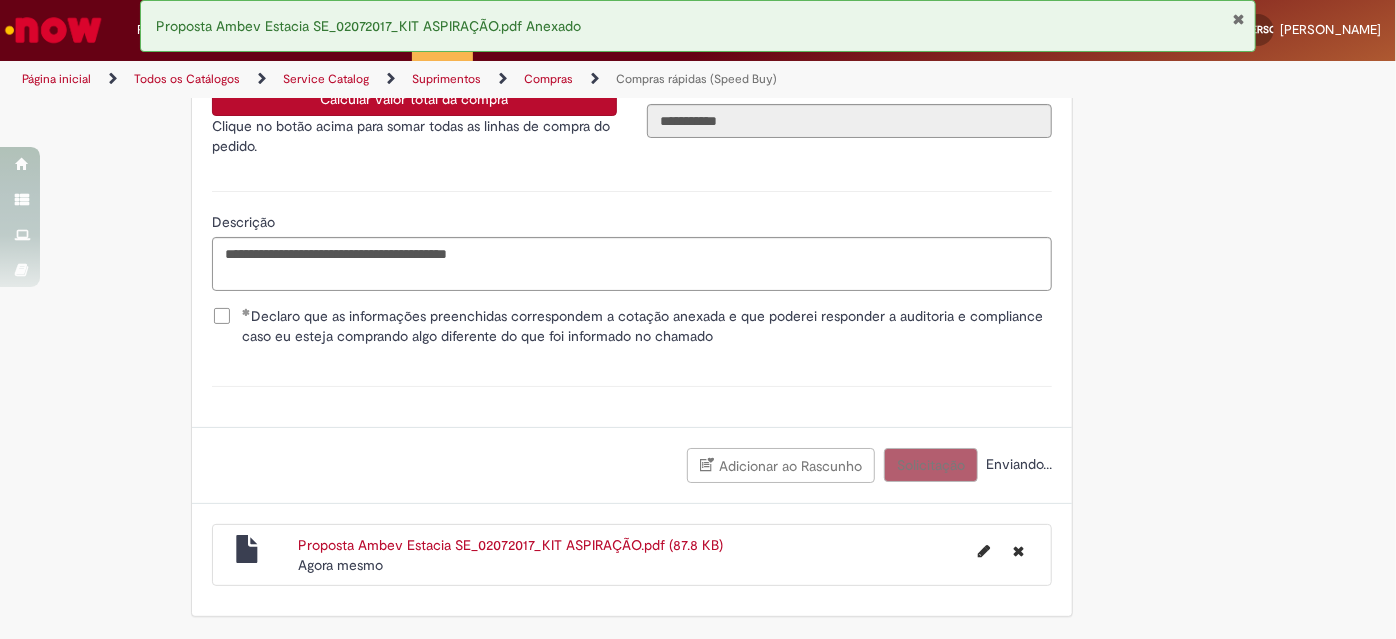 scroll, scrollTop: 3573, scrollLeft: 0, axis: vertical 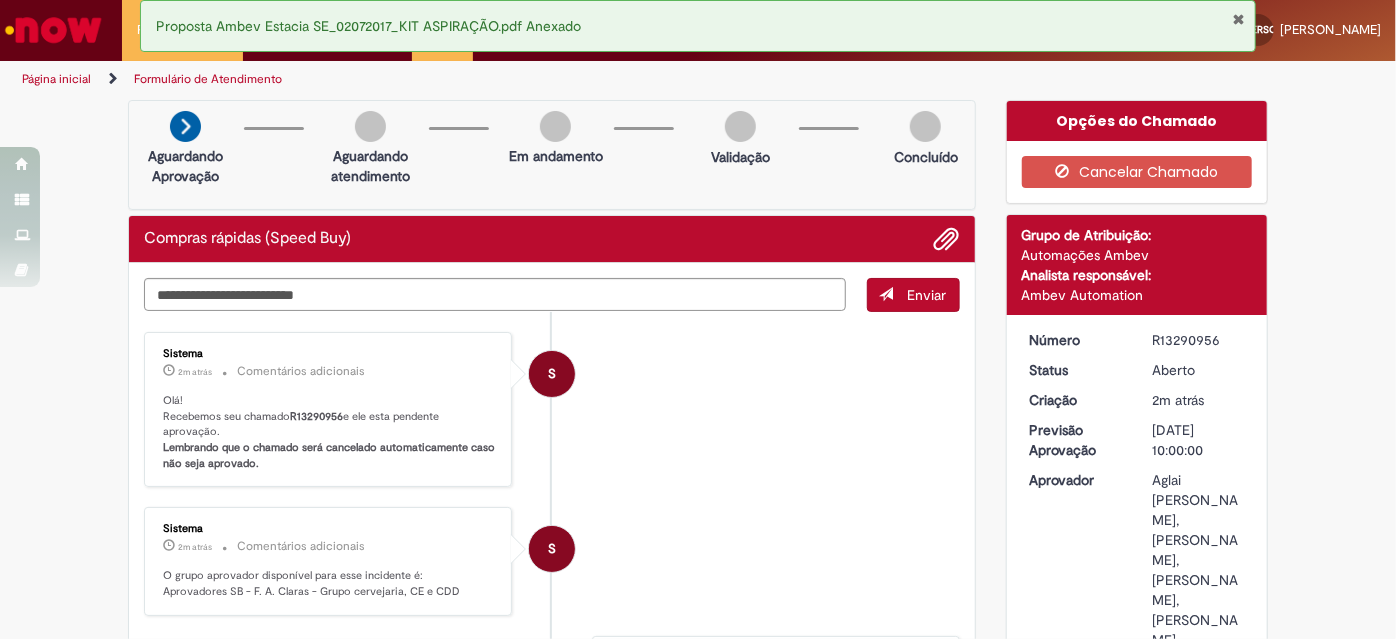 click on "R13290956" at bounding box center [316, 416] 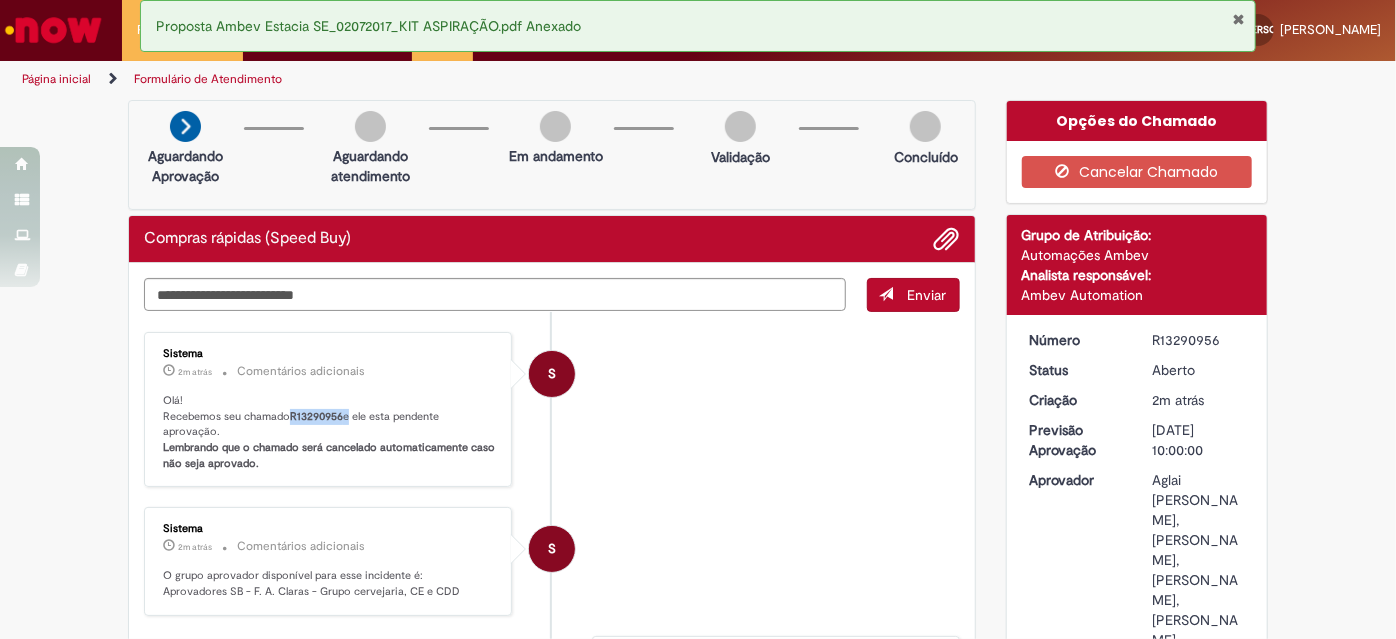click on "R13290956" at bounding box center [316, 416] 